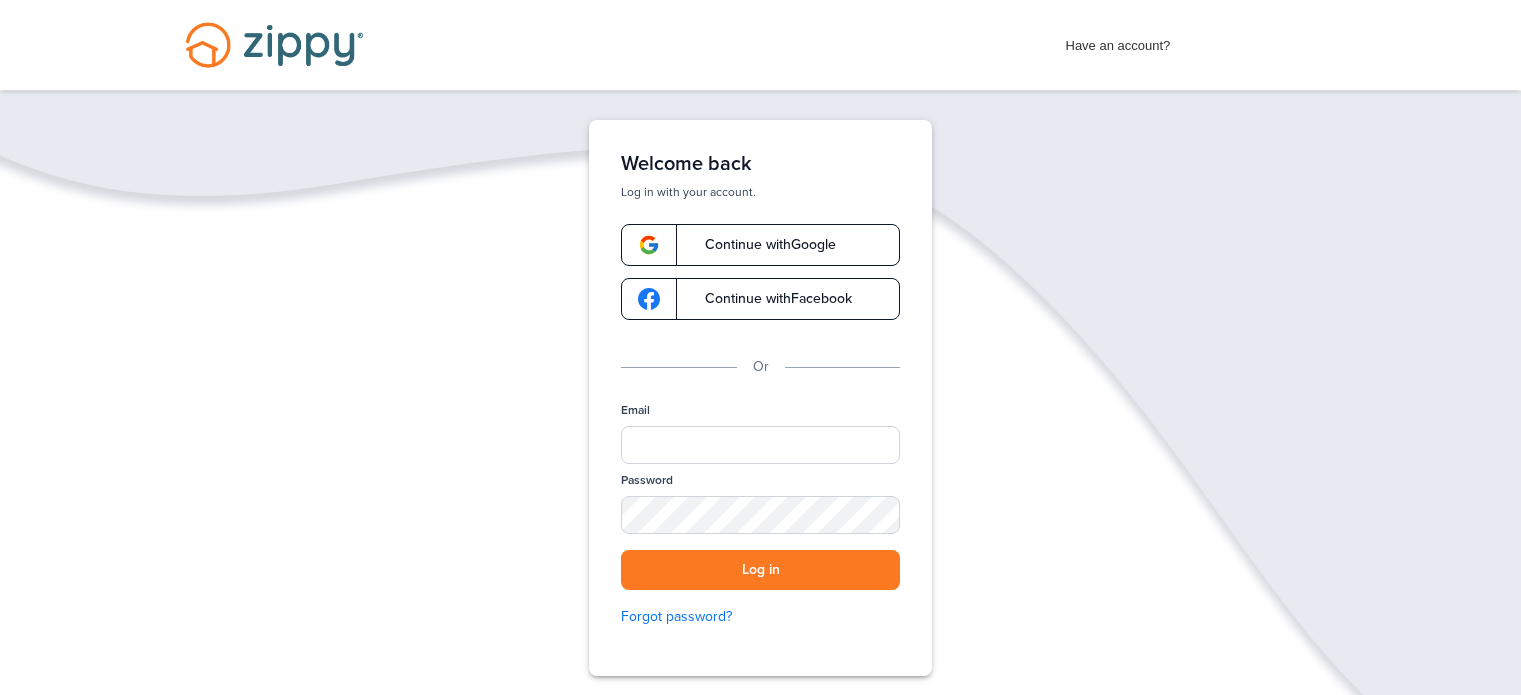 scroll, scrollTop: 0, scrollLeft: 0, axis: both 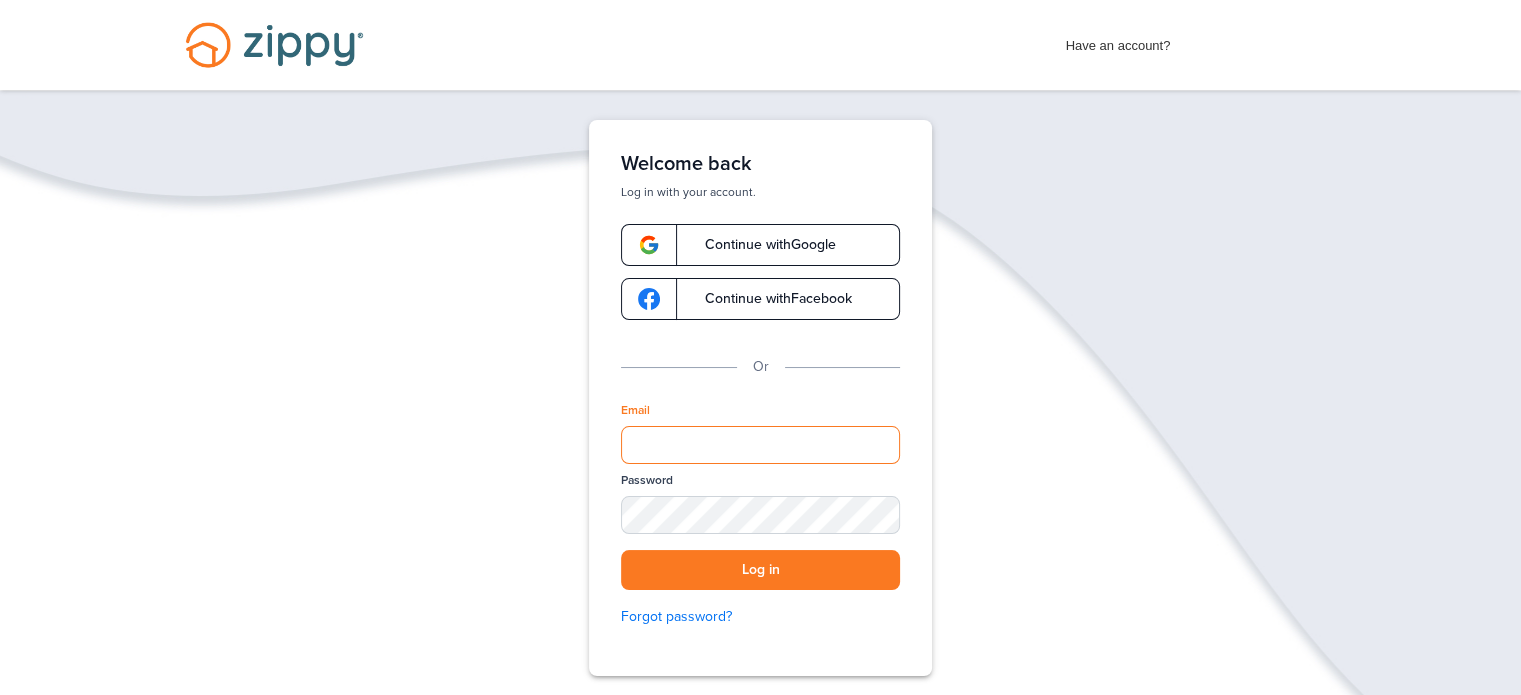 click on "Email" at bounding box center [760, 445] 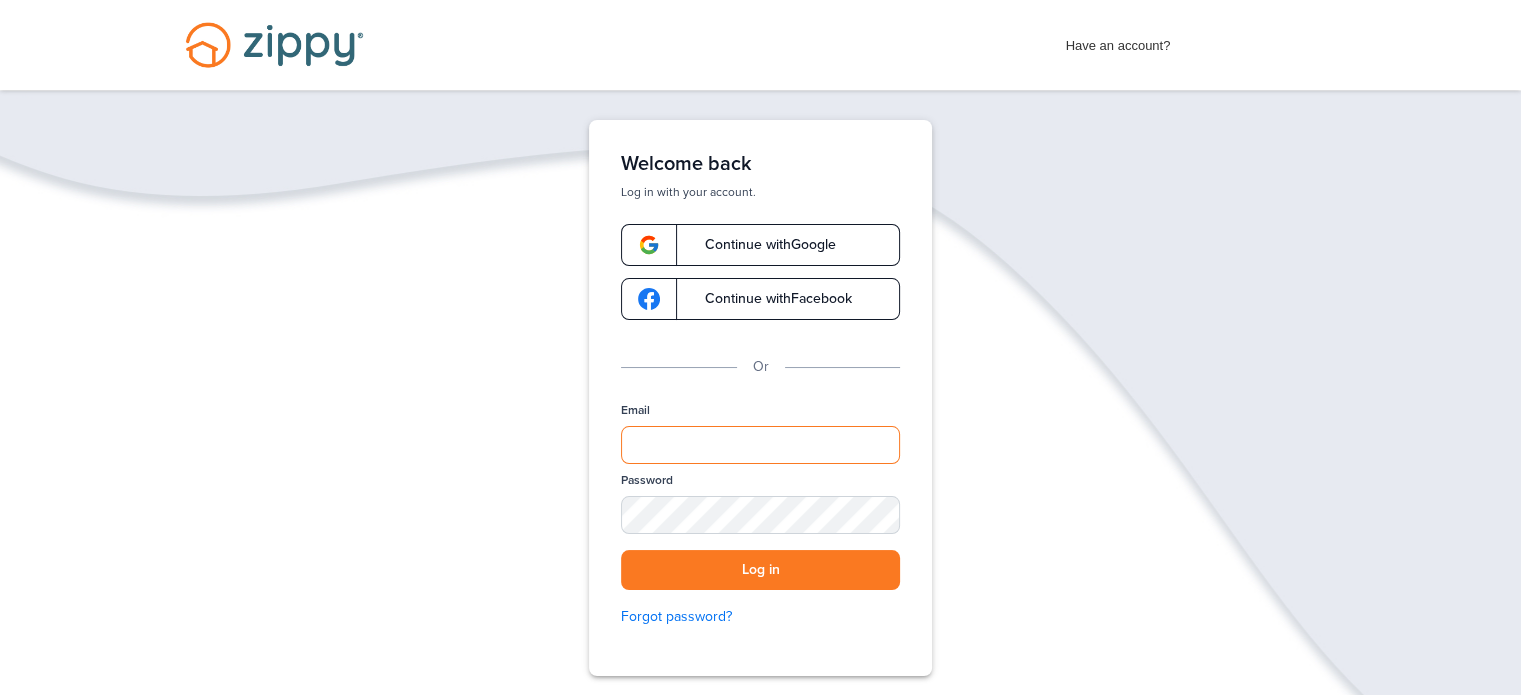 type on "**********" 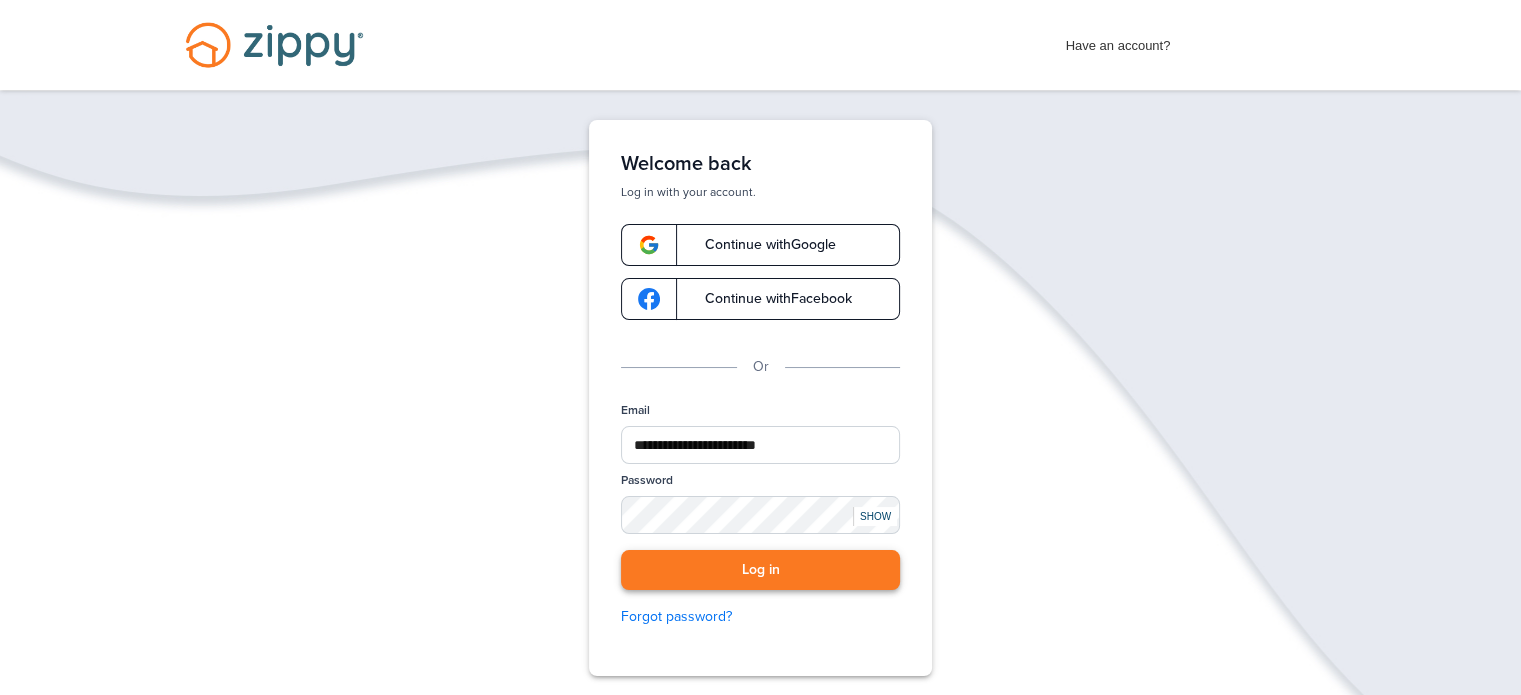click on "Log in" at bounding box center [760, 570] 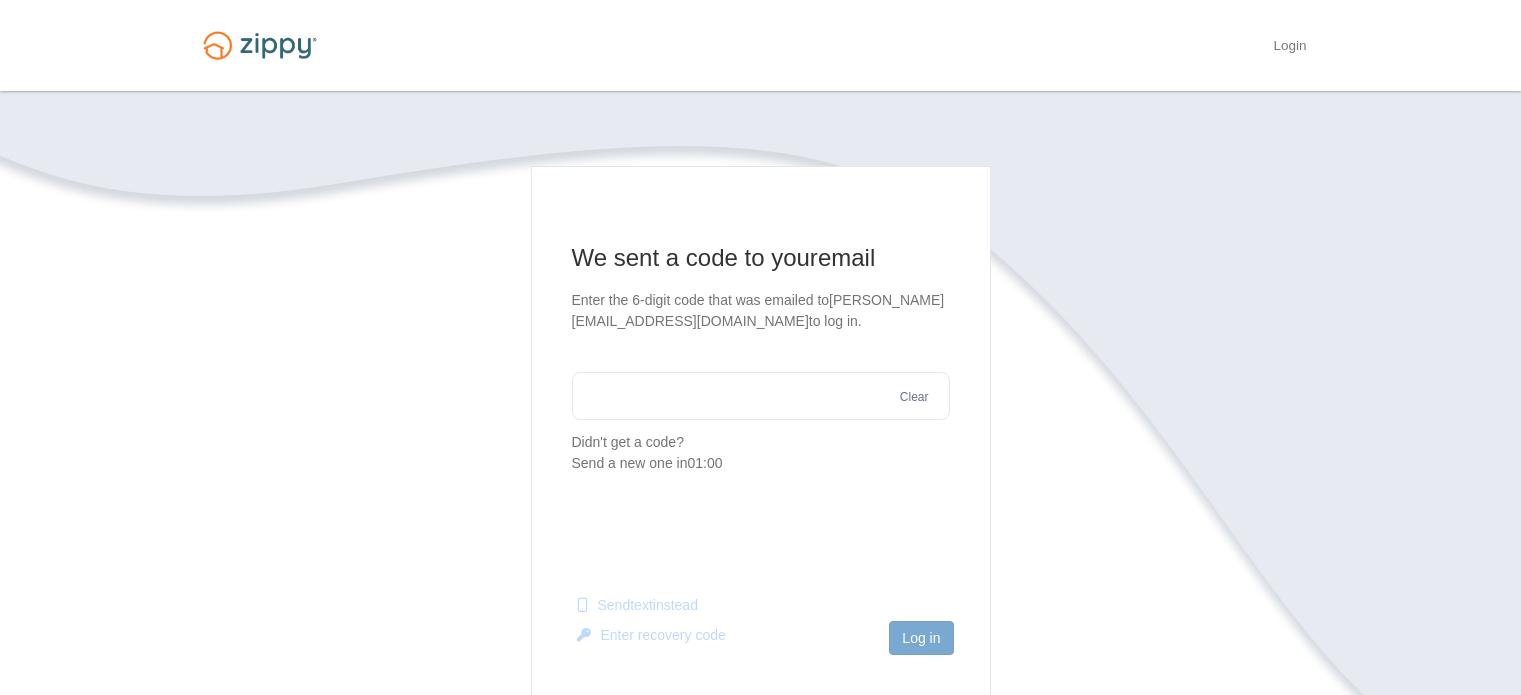 scroll, scrollTop: 0, scrollLeft: 0, axis: both 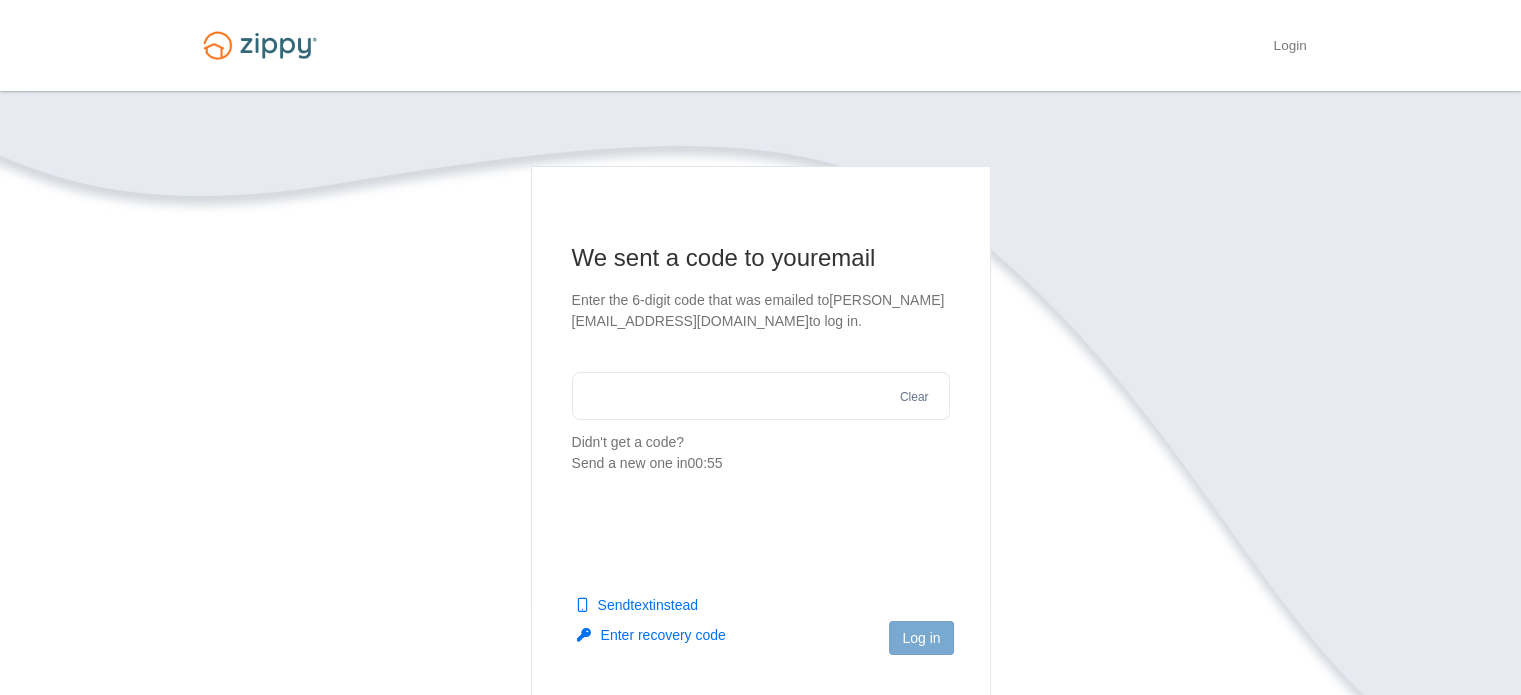 click at bounding box center (761, 396) 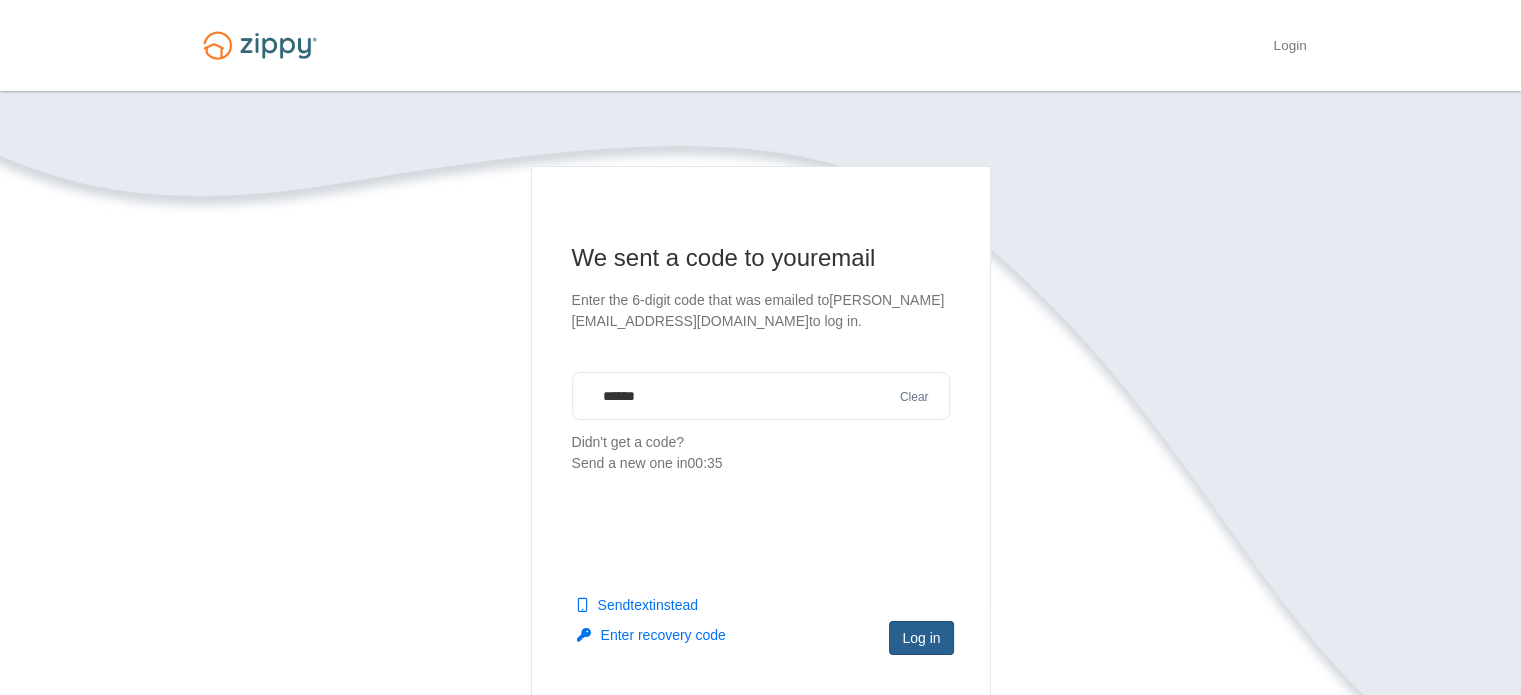 type on "******" 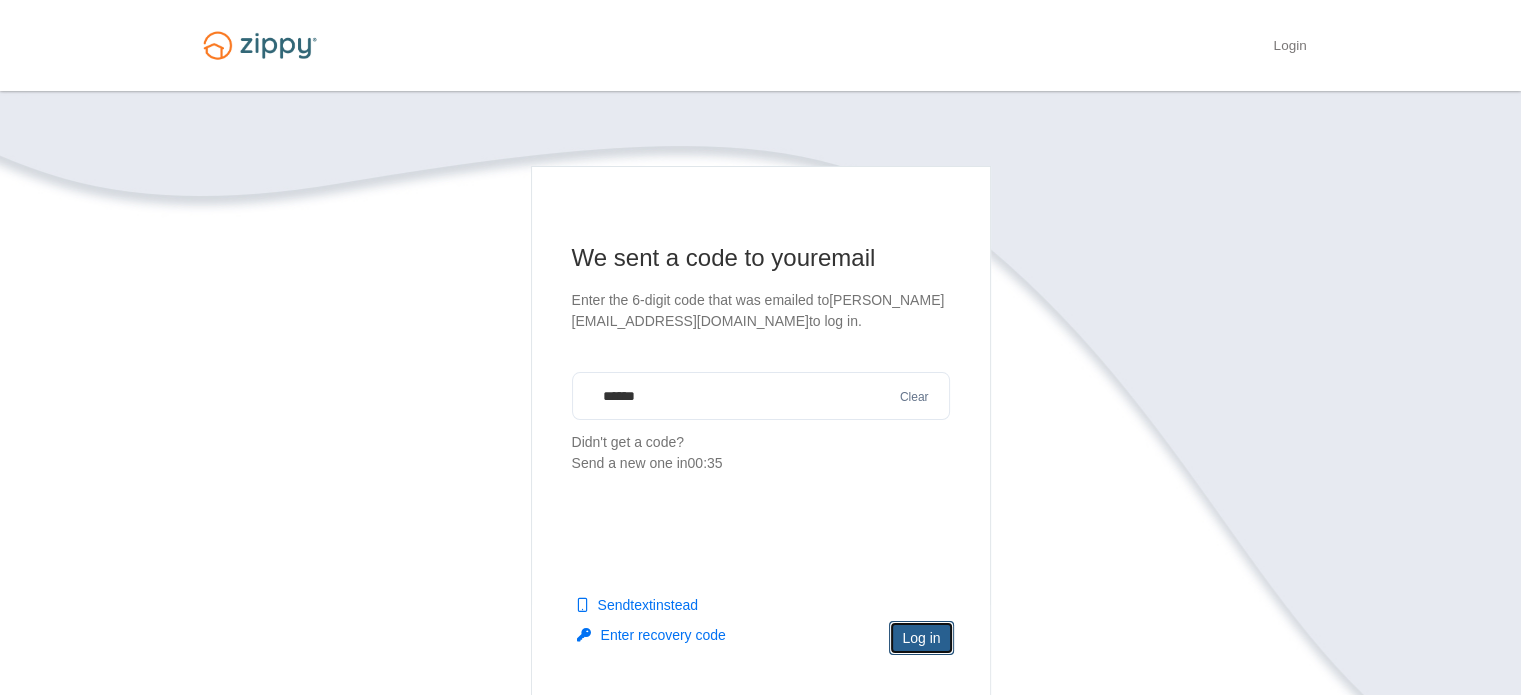 click on "Log in" at bounding box center [921, 638] 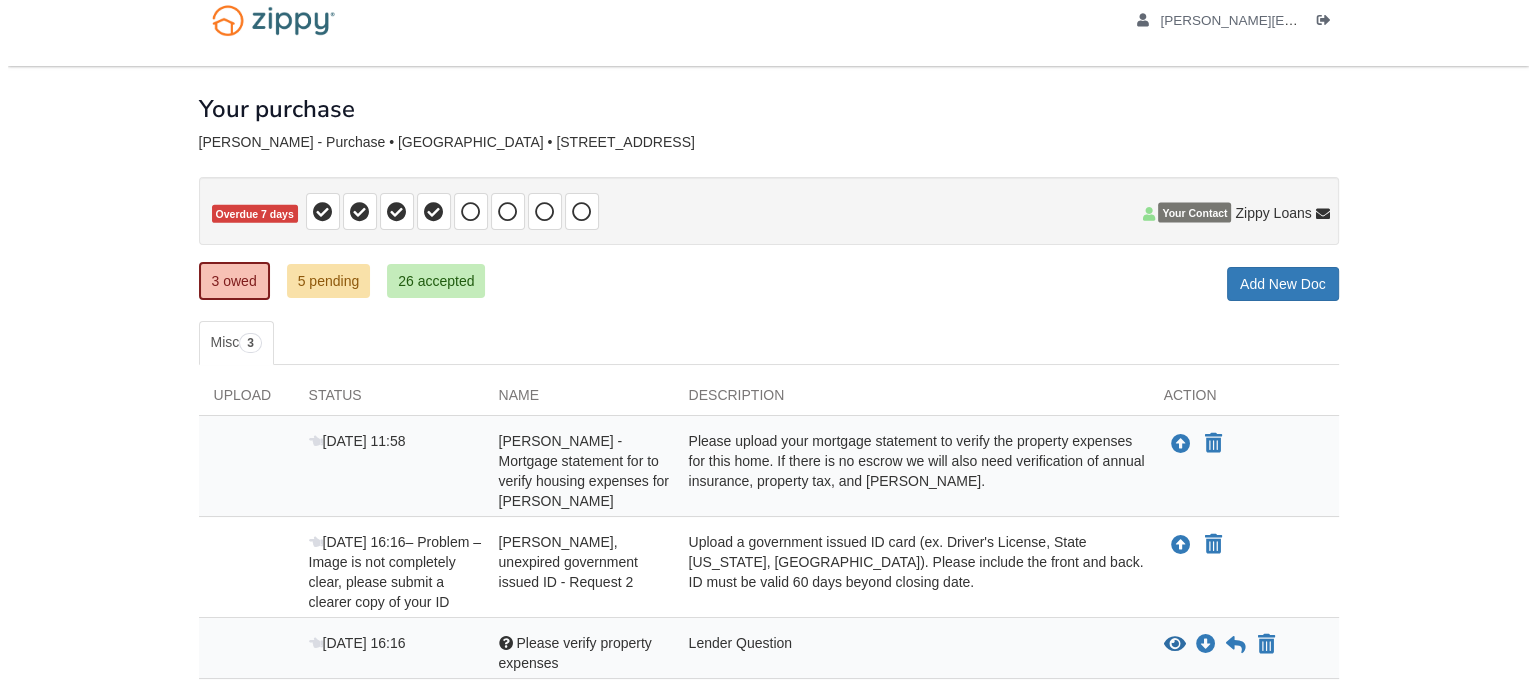 scroll, scrollTop: 100, scrollLeft: 0, axis: vertical 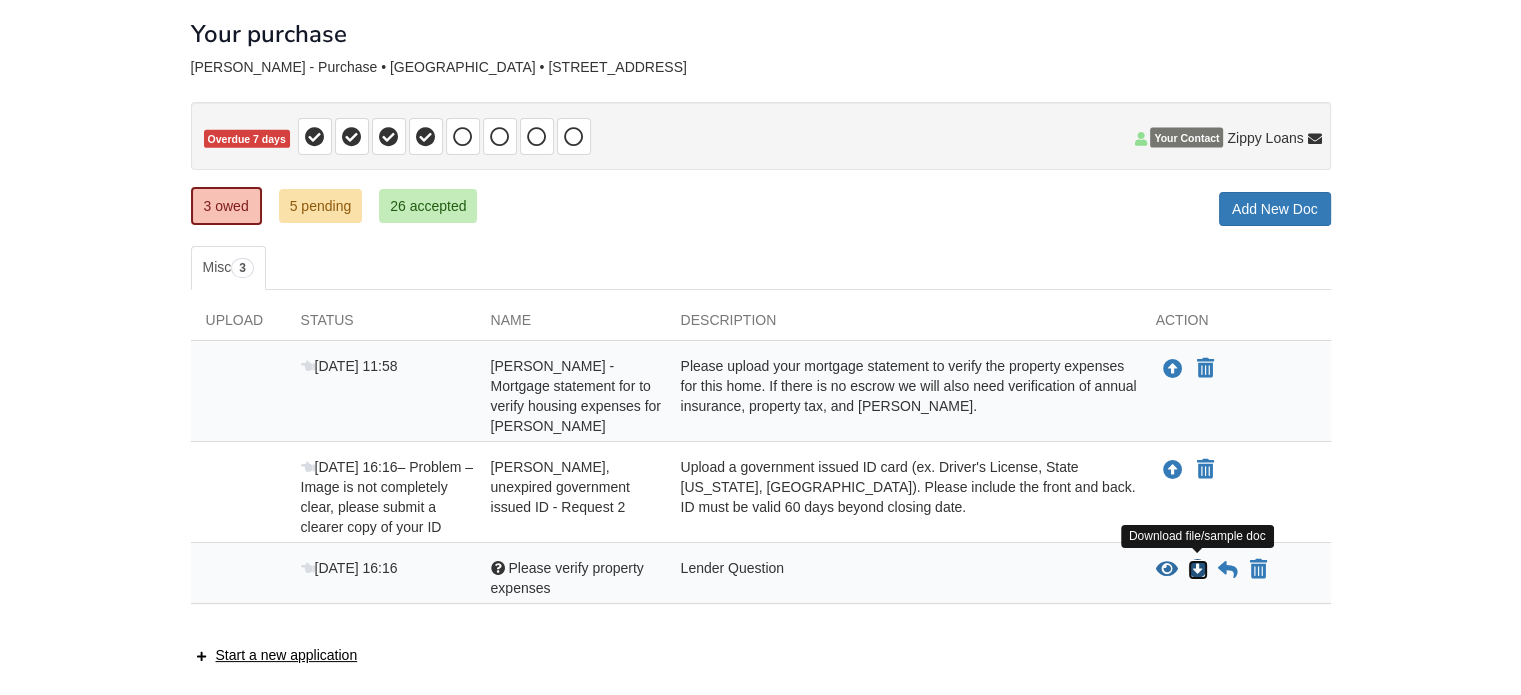click at bounding box center [1198, 570] 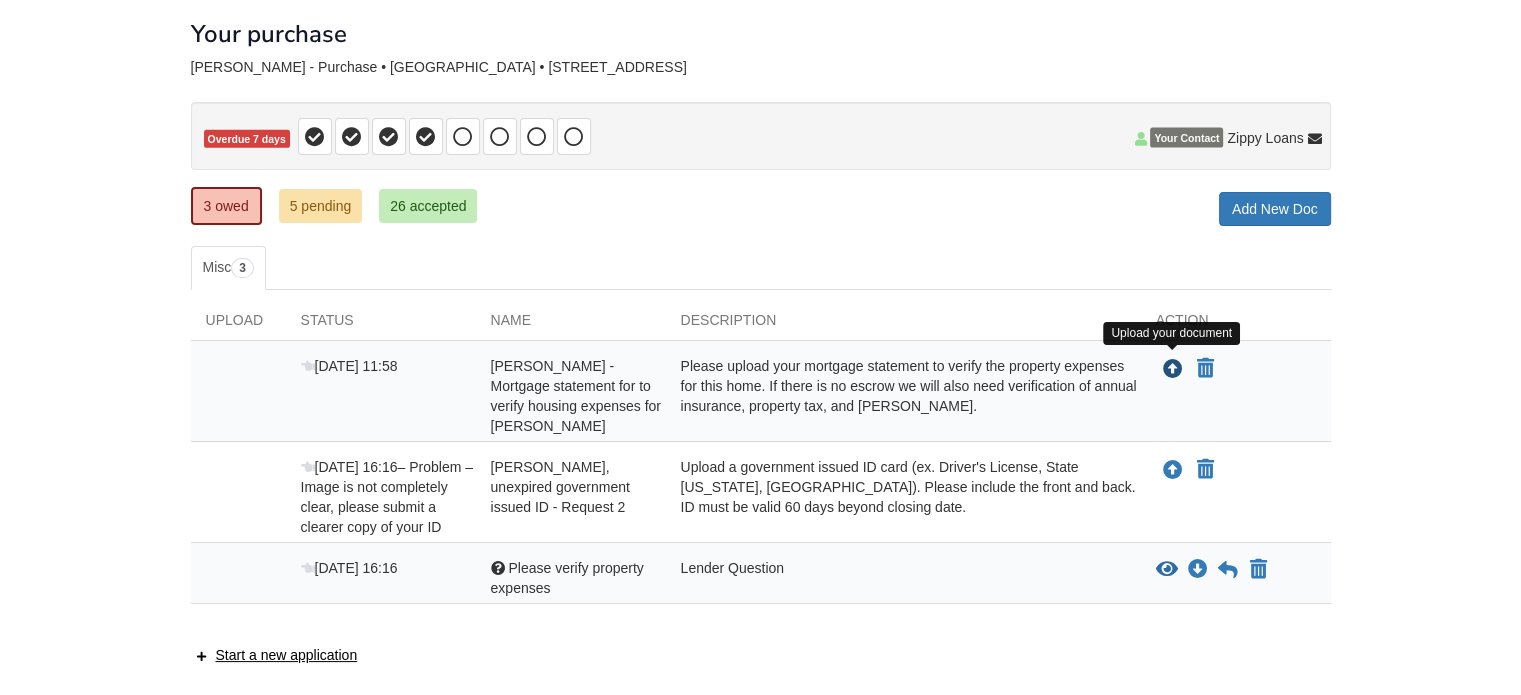 click at bounding box center [1173, 370] 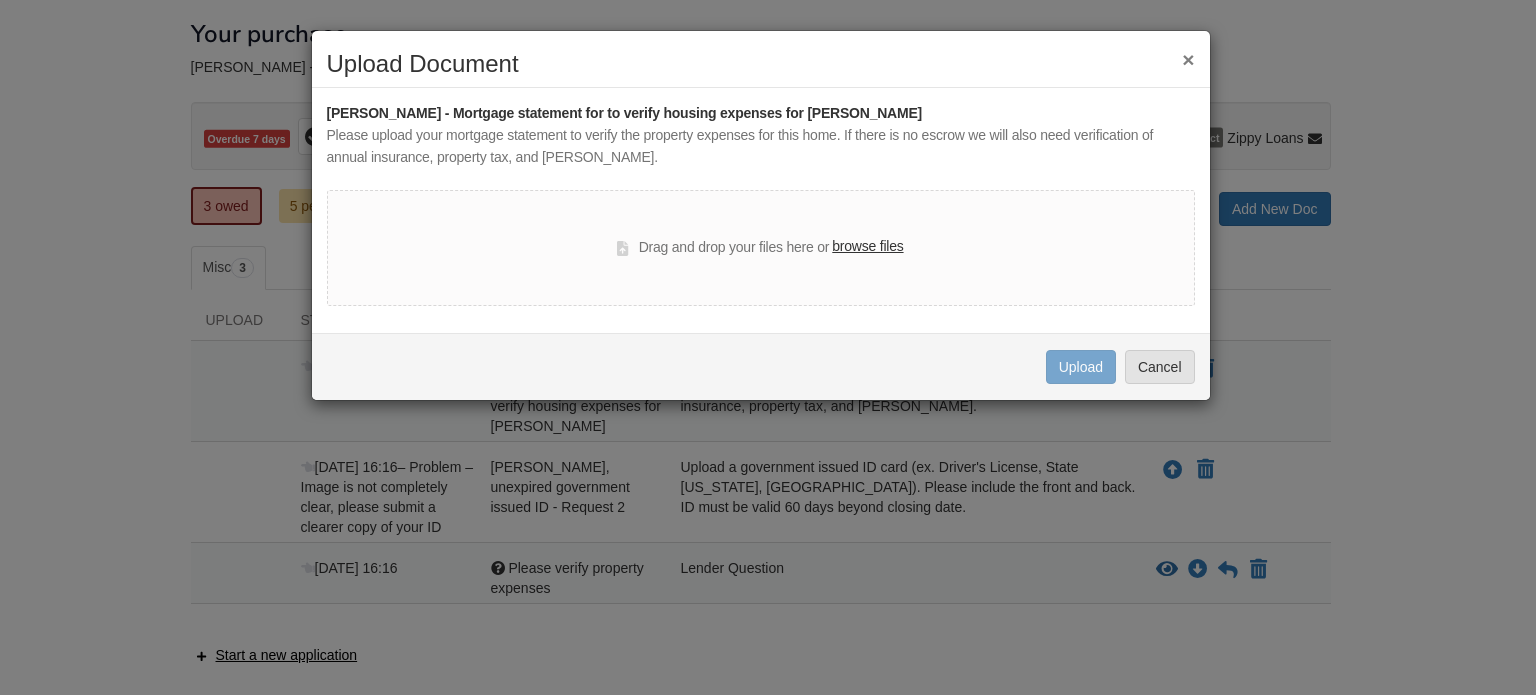 click on "browse files" at bounding box center (867, 247) 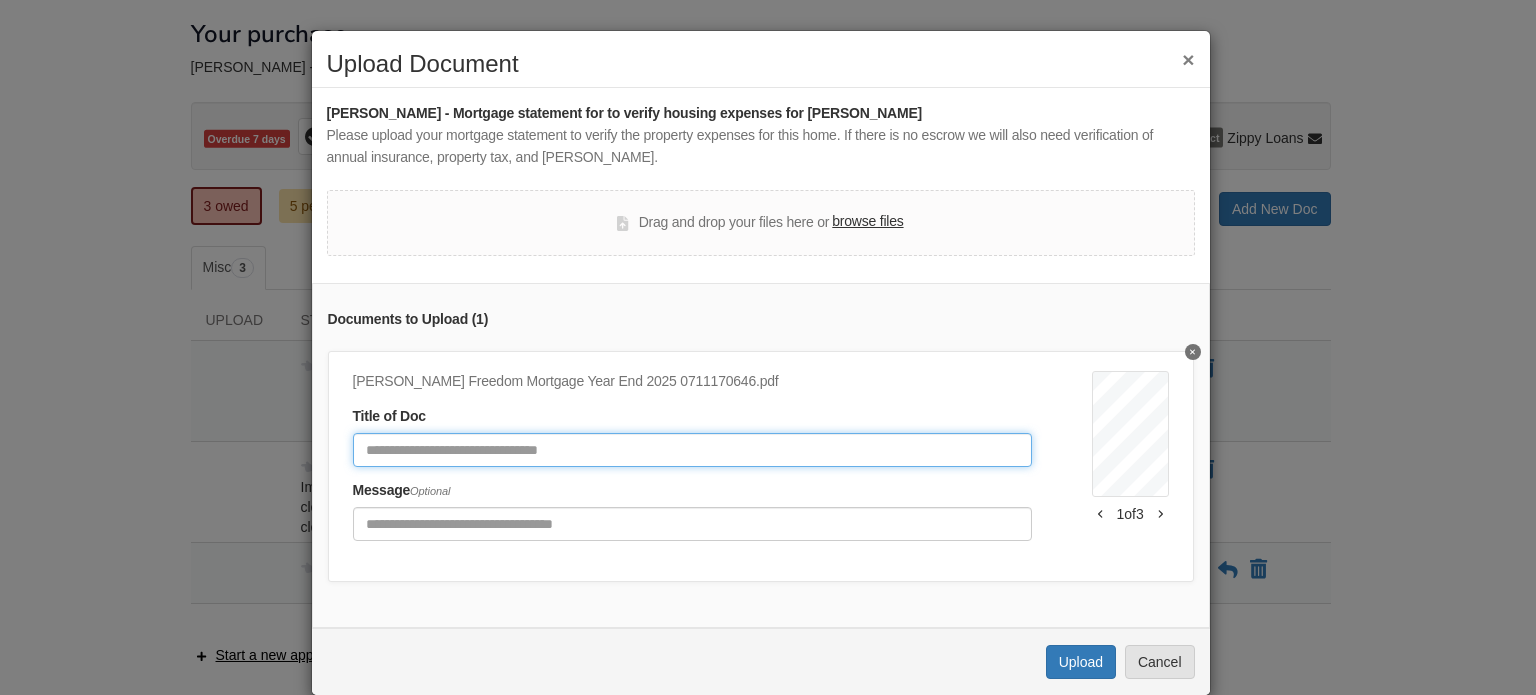 click 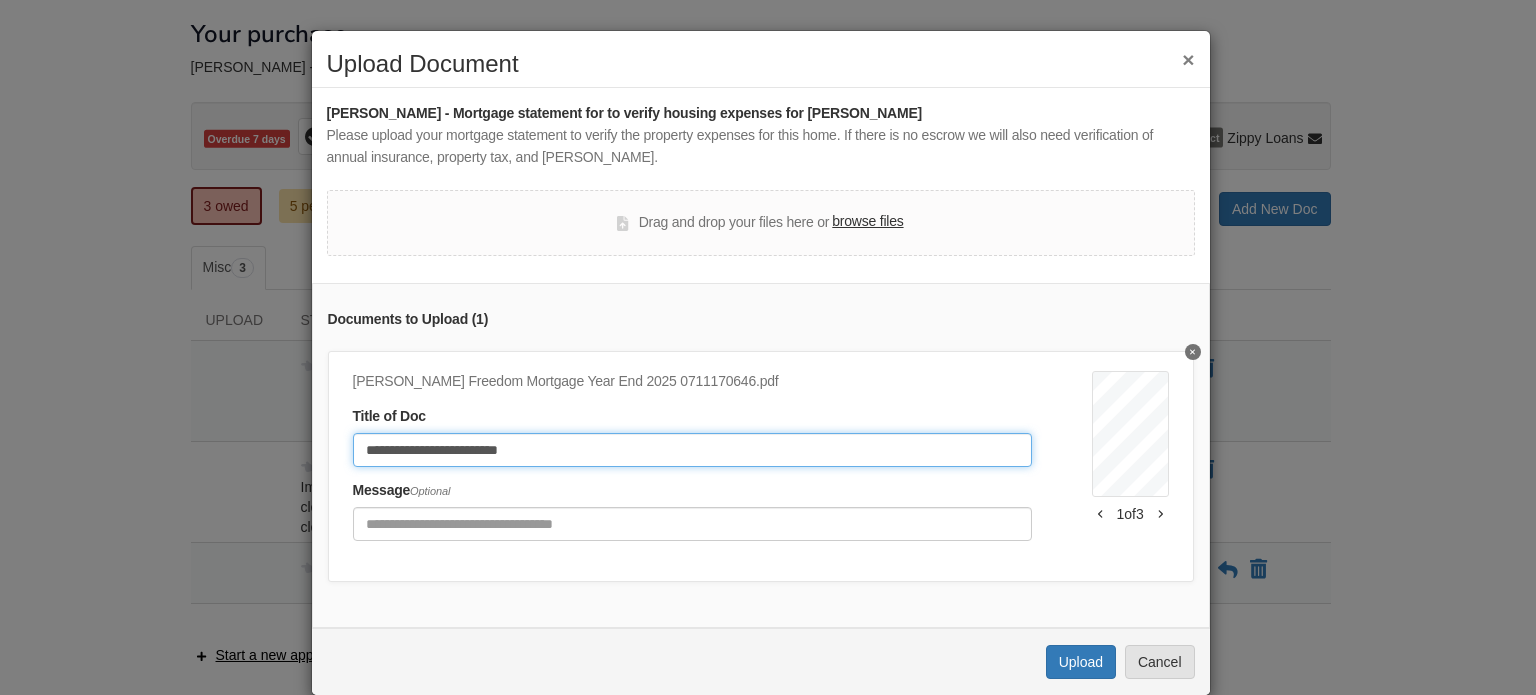type on "**********" 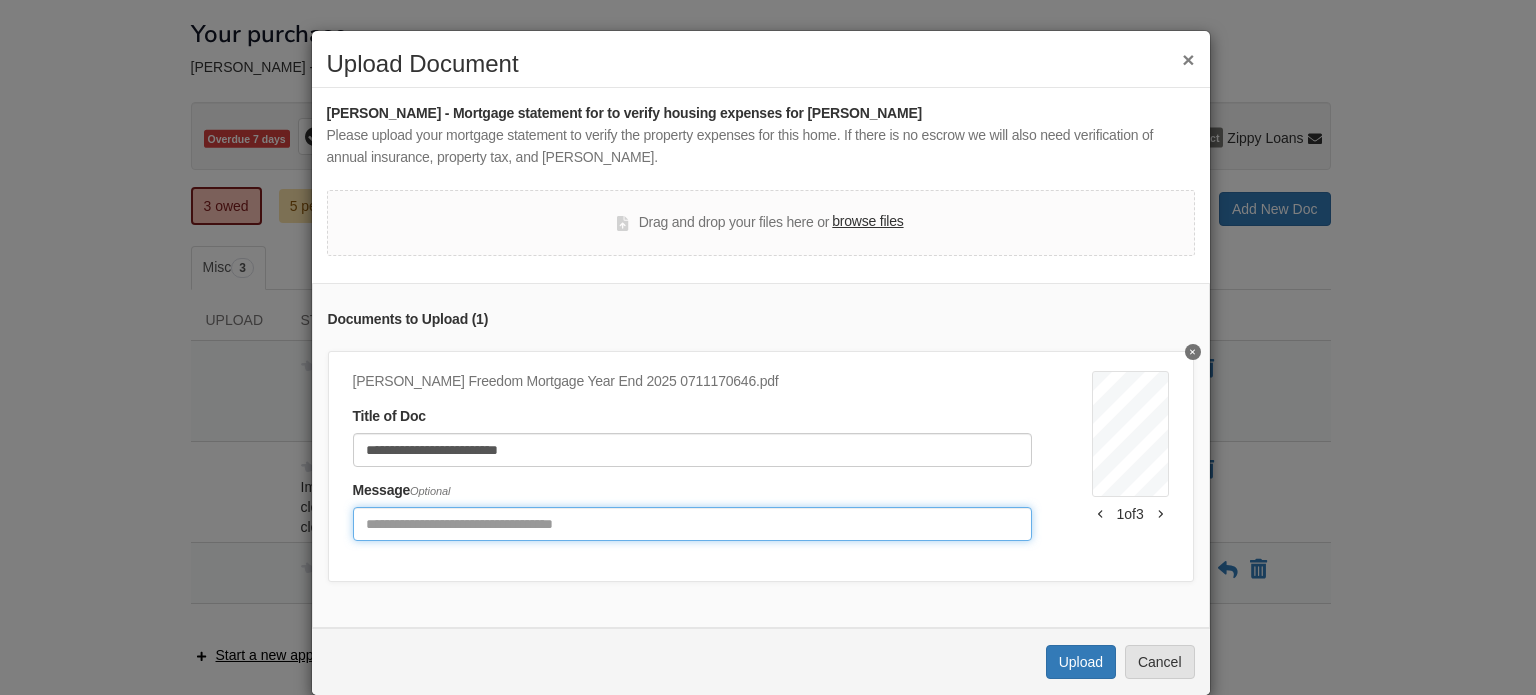 click at bounding box center (692, 524) 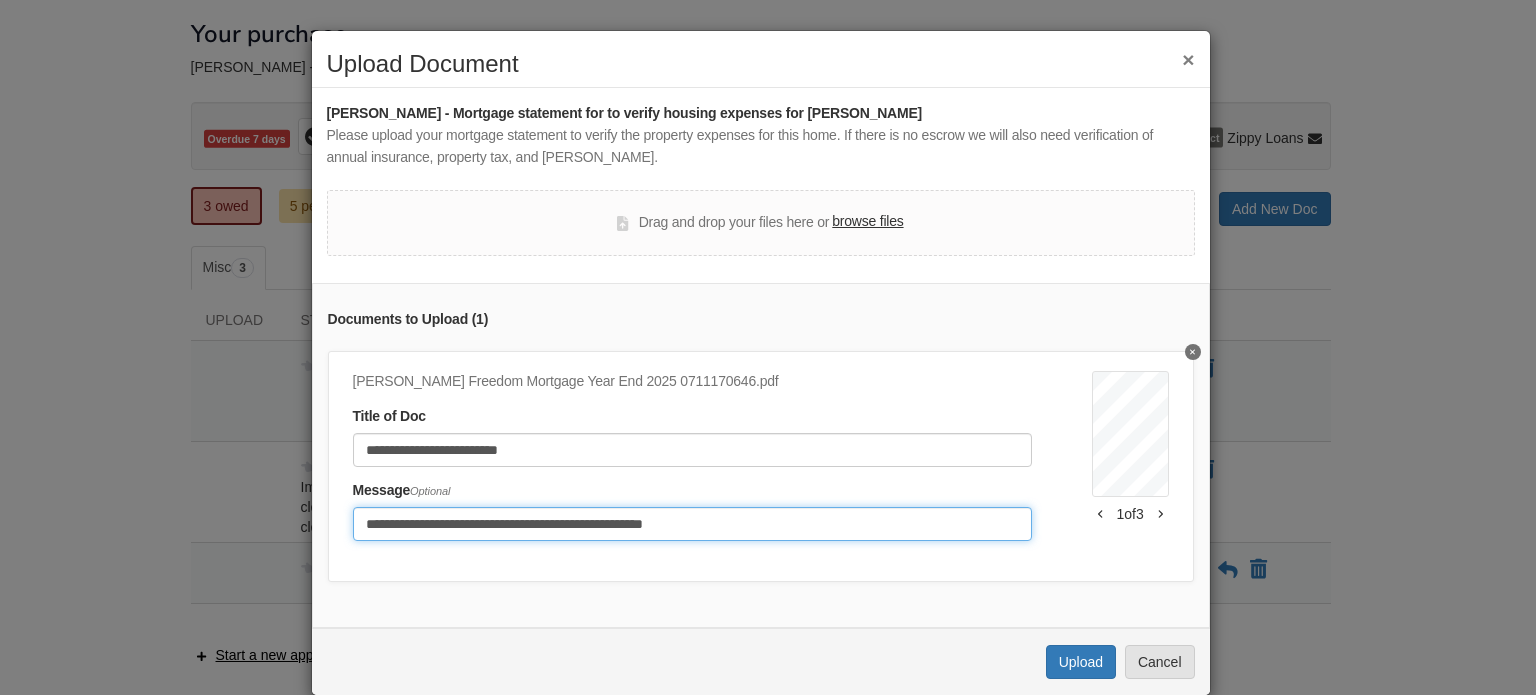type on "**********" 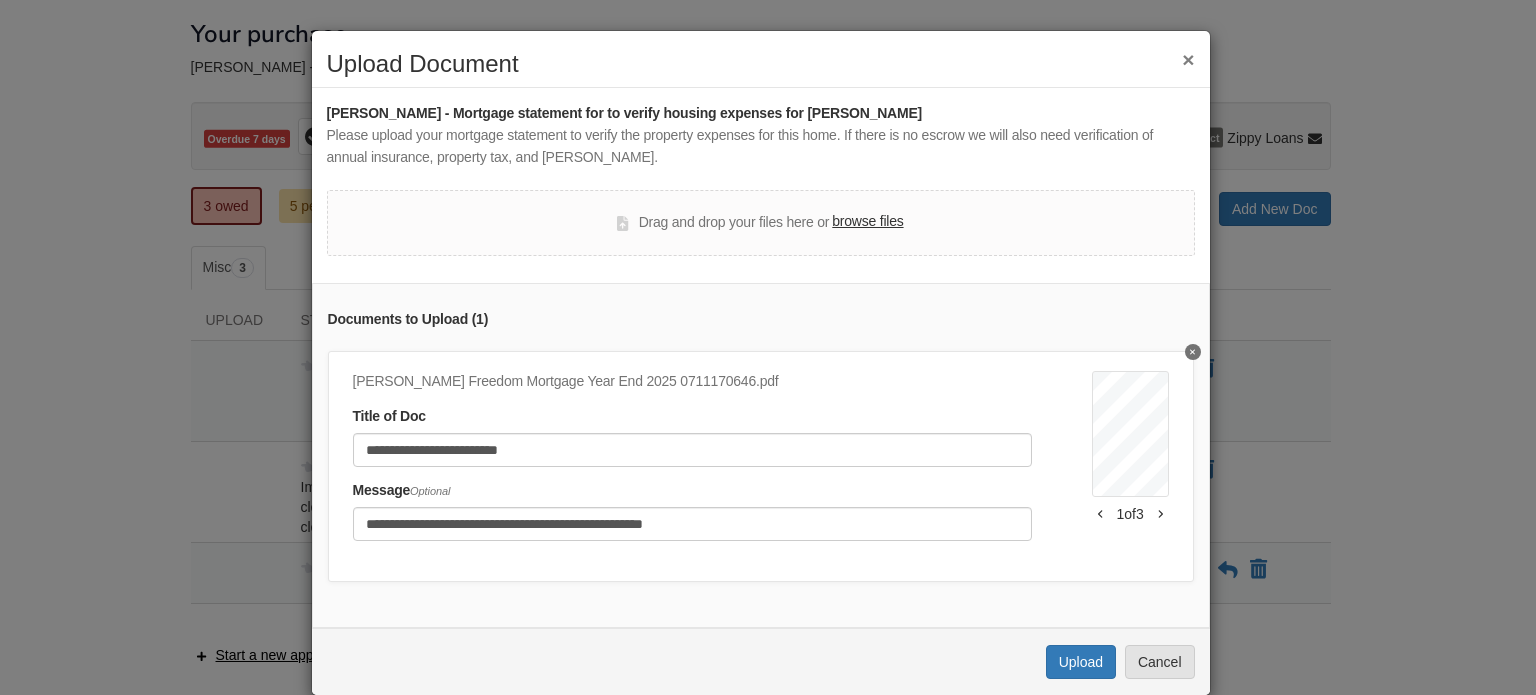click on "browse files" at bounding box center [867, 222] 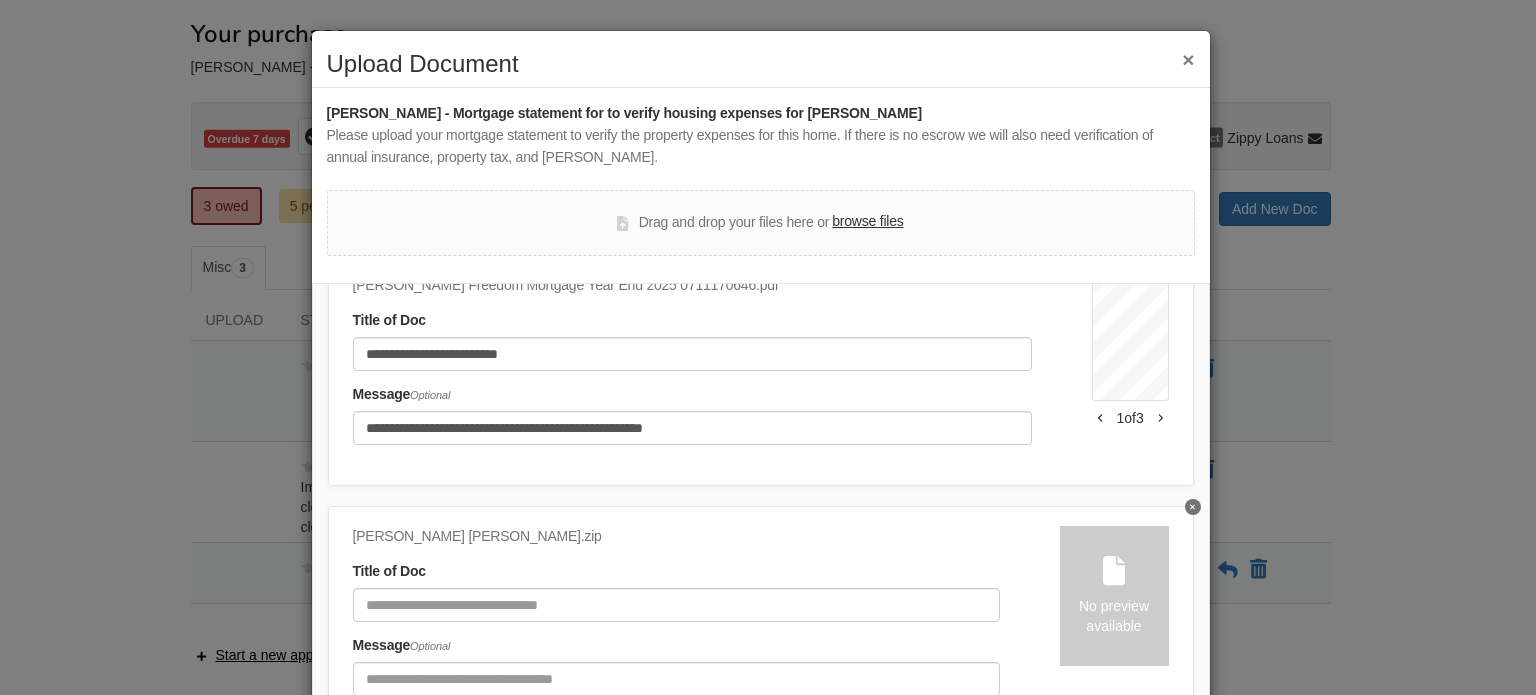 scroll, scrollTop: 109, scrollLeft: 0, axis: vertical 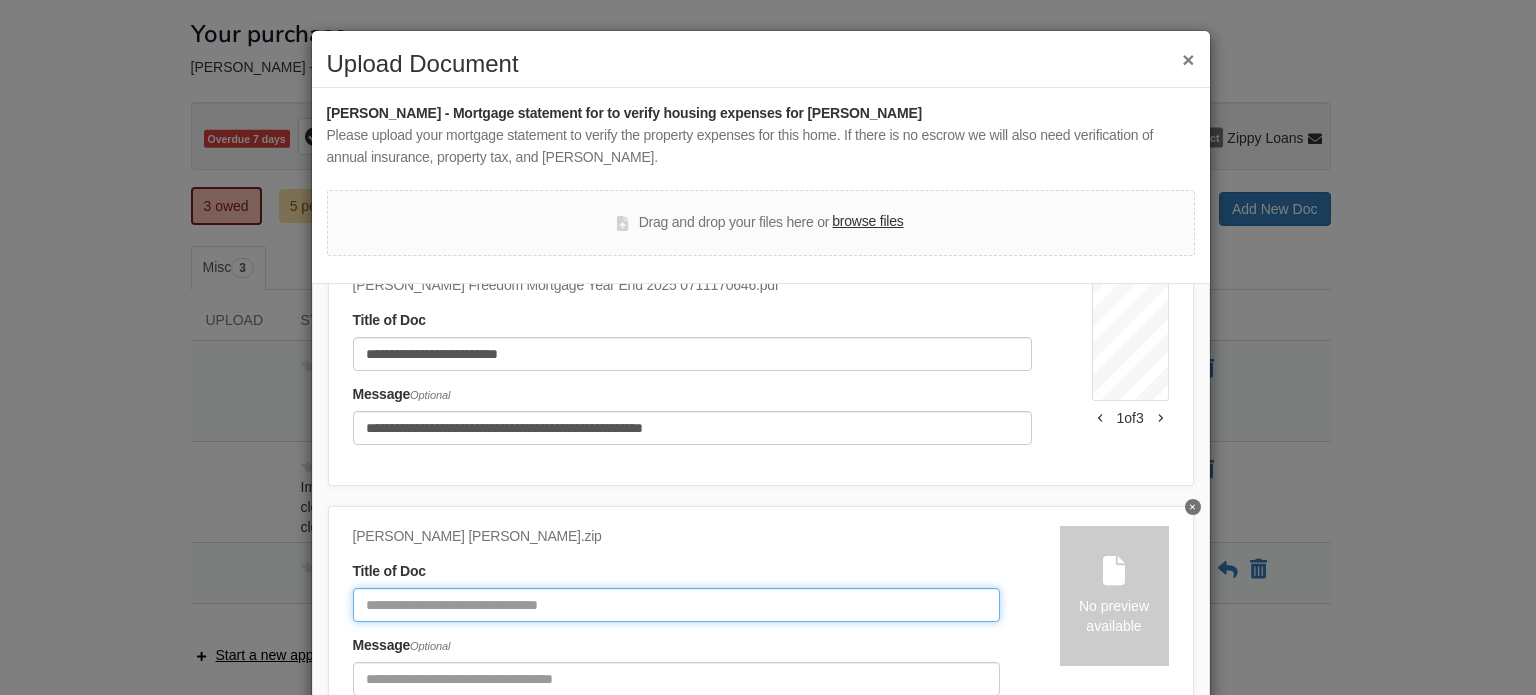 click 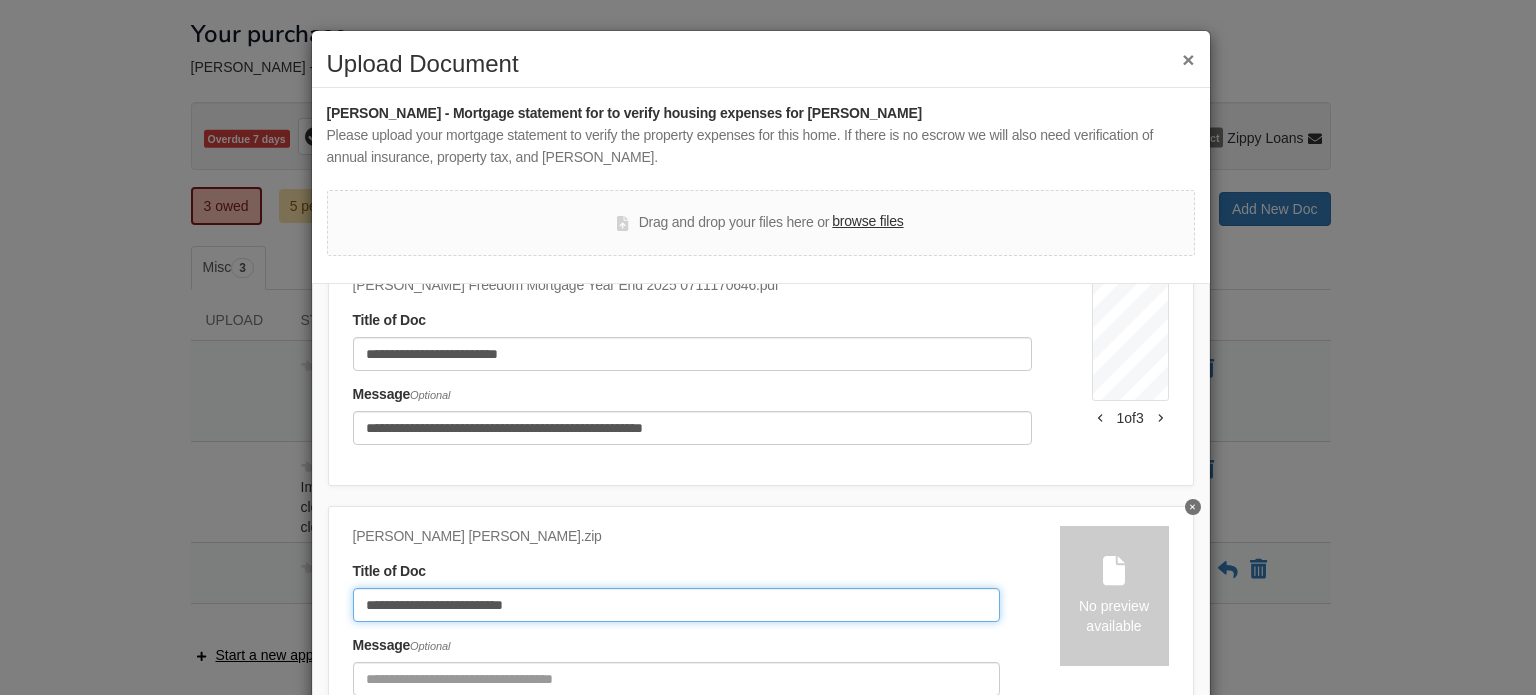 type on "**********" 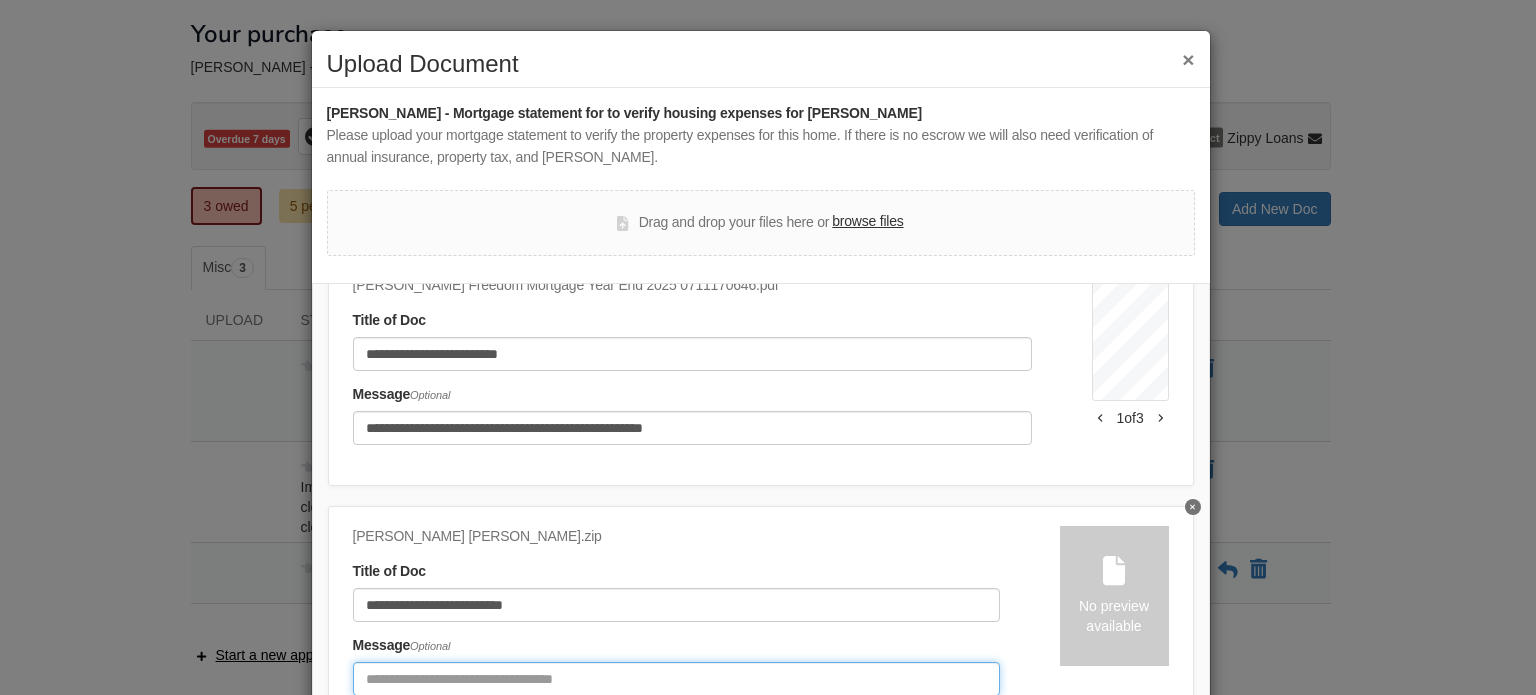 click at bounding box center (676, 679) 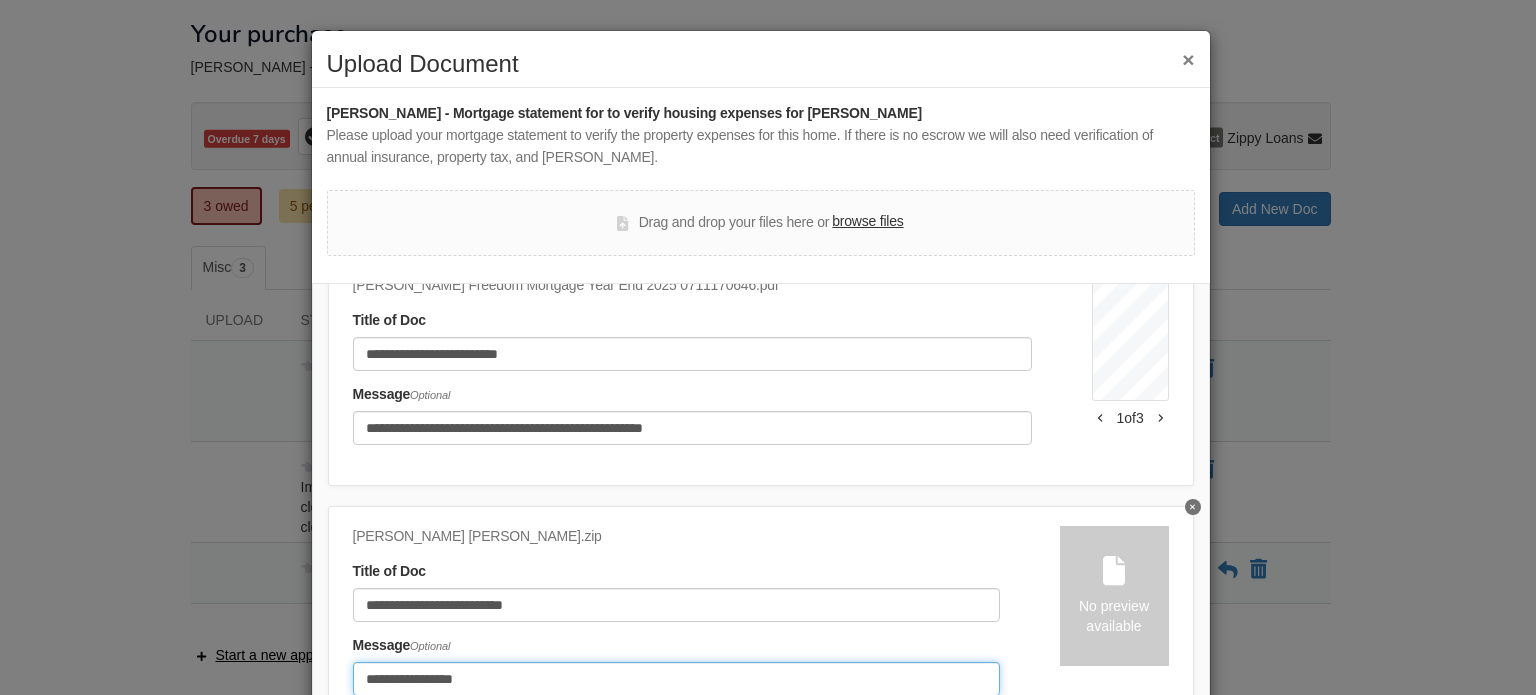 type on "**********" 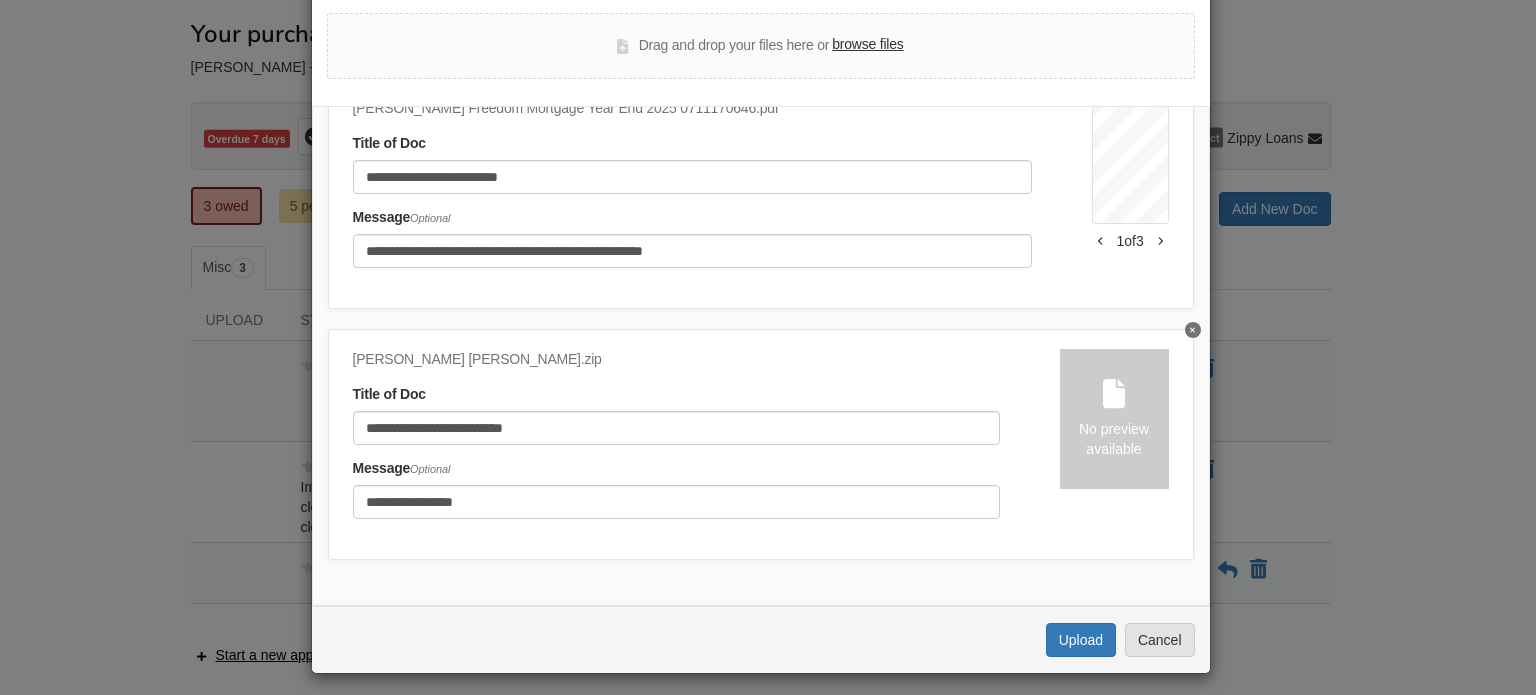 scroll, scrollTop: 181, scrollLeft: 0, axis: vertical 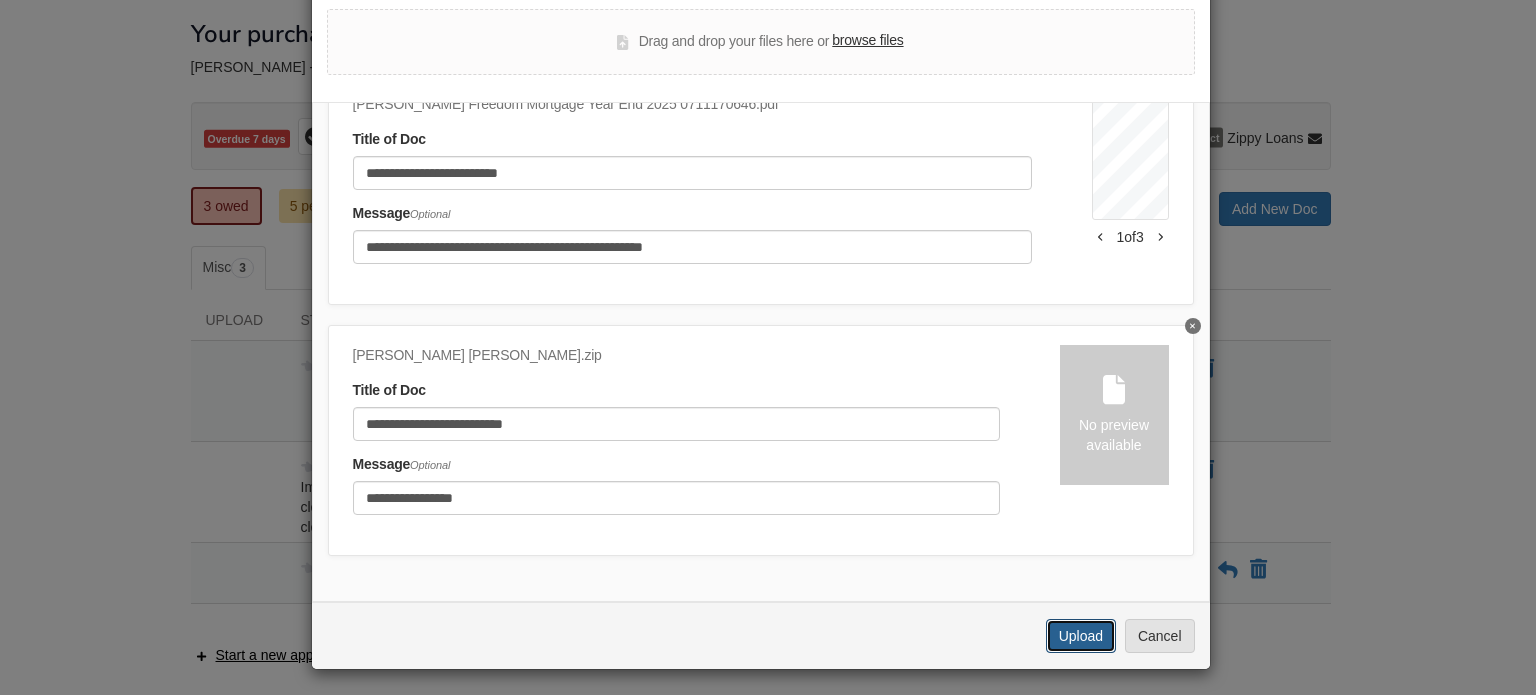 click on "Upload" at bounding box center [1081, 636] 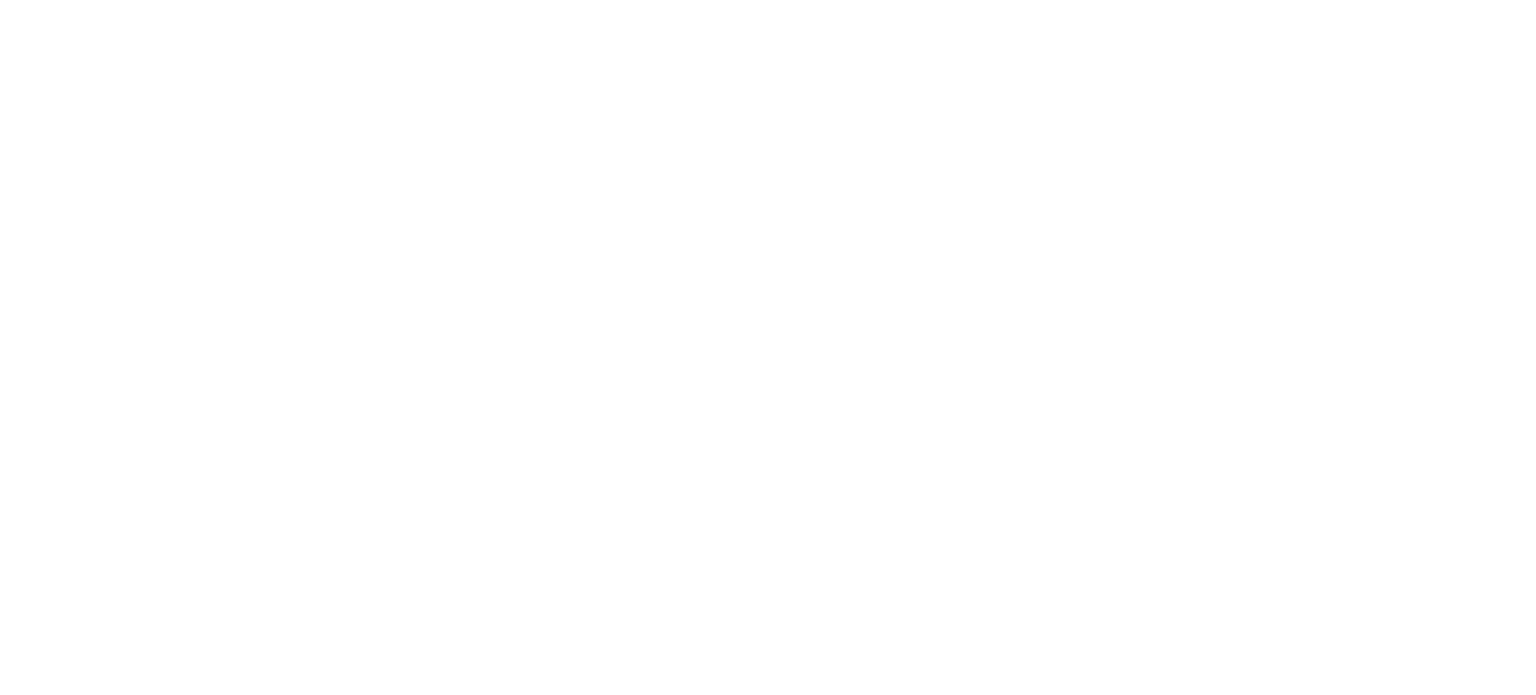 scroll, scrollTop: 100, scrollLeft: 0, axis: vertical 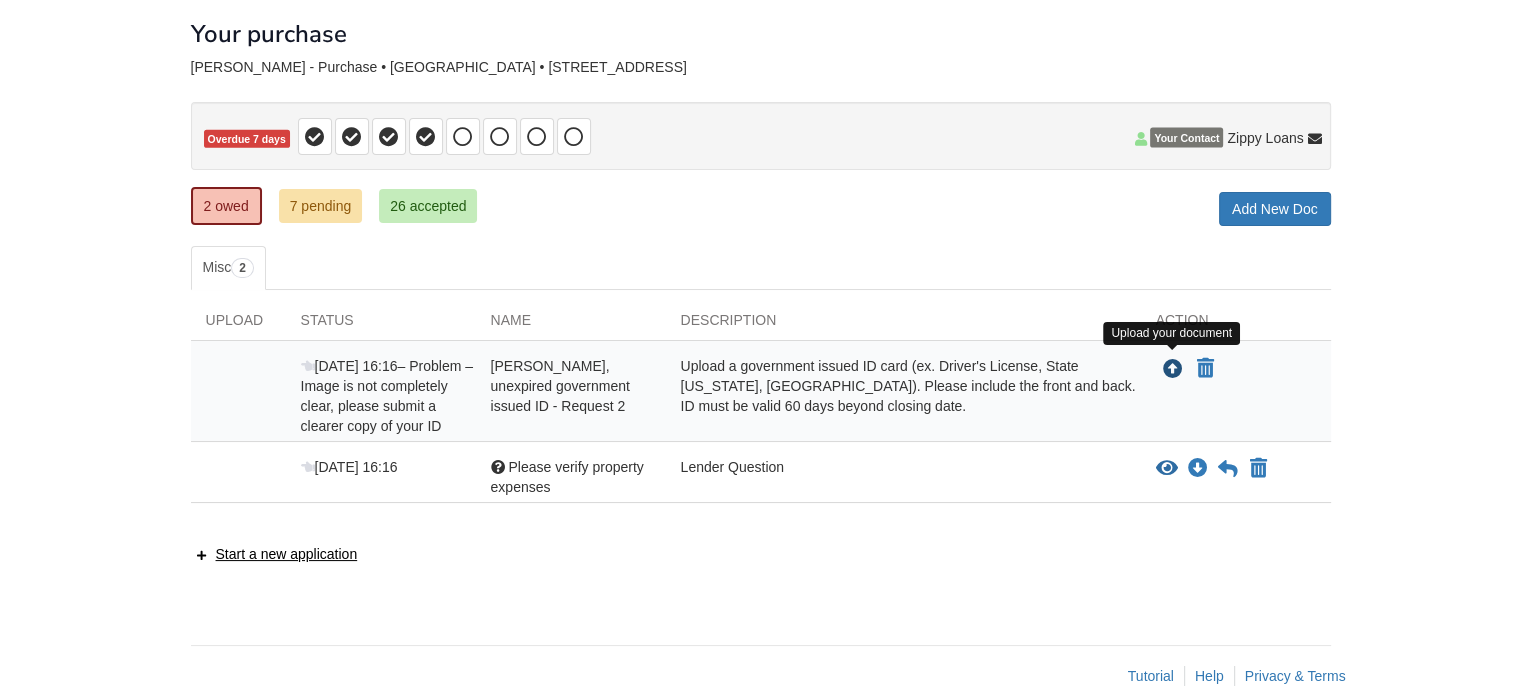 click at bounding box center [1173, 370] 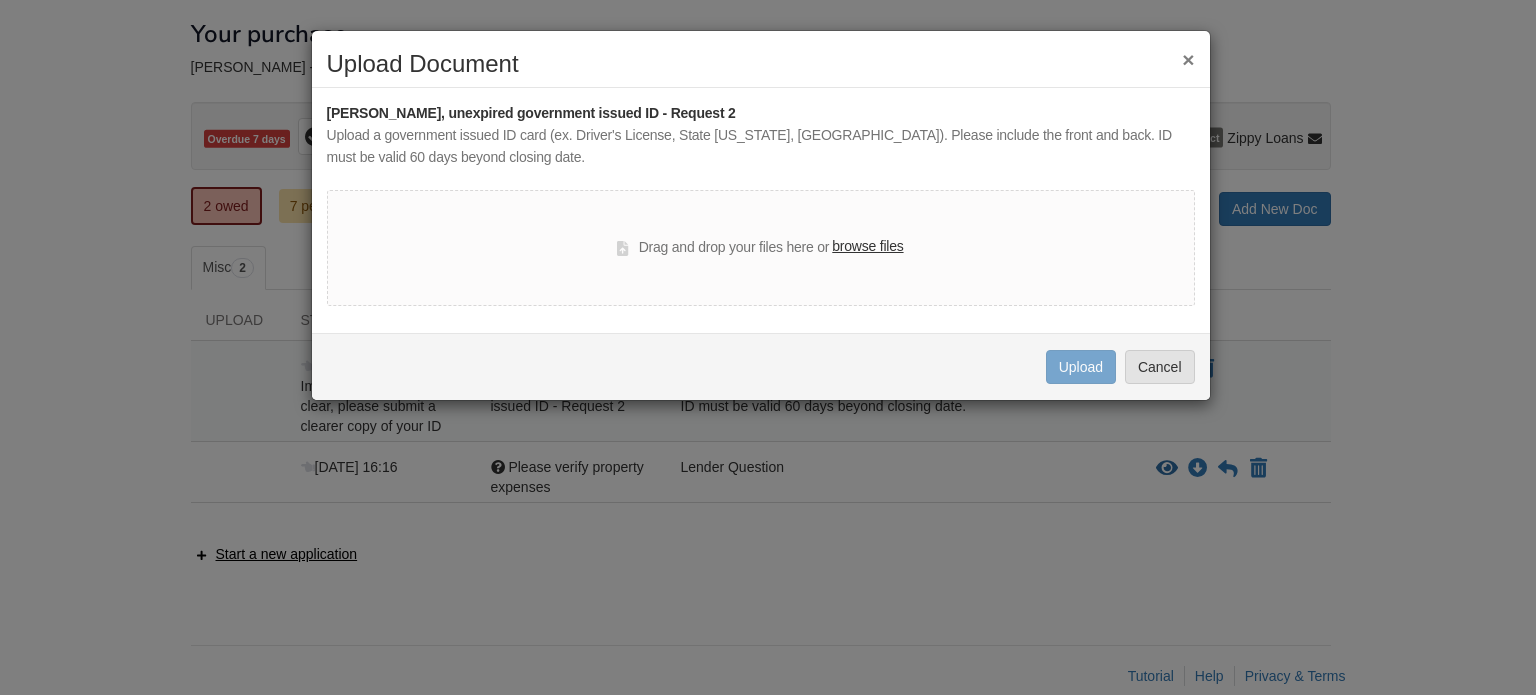 click on "browse files" at bounding box center (867, 247) 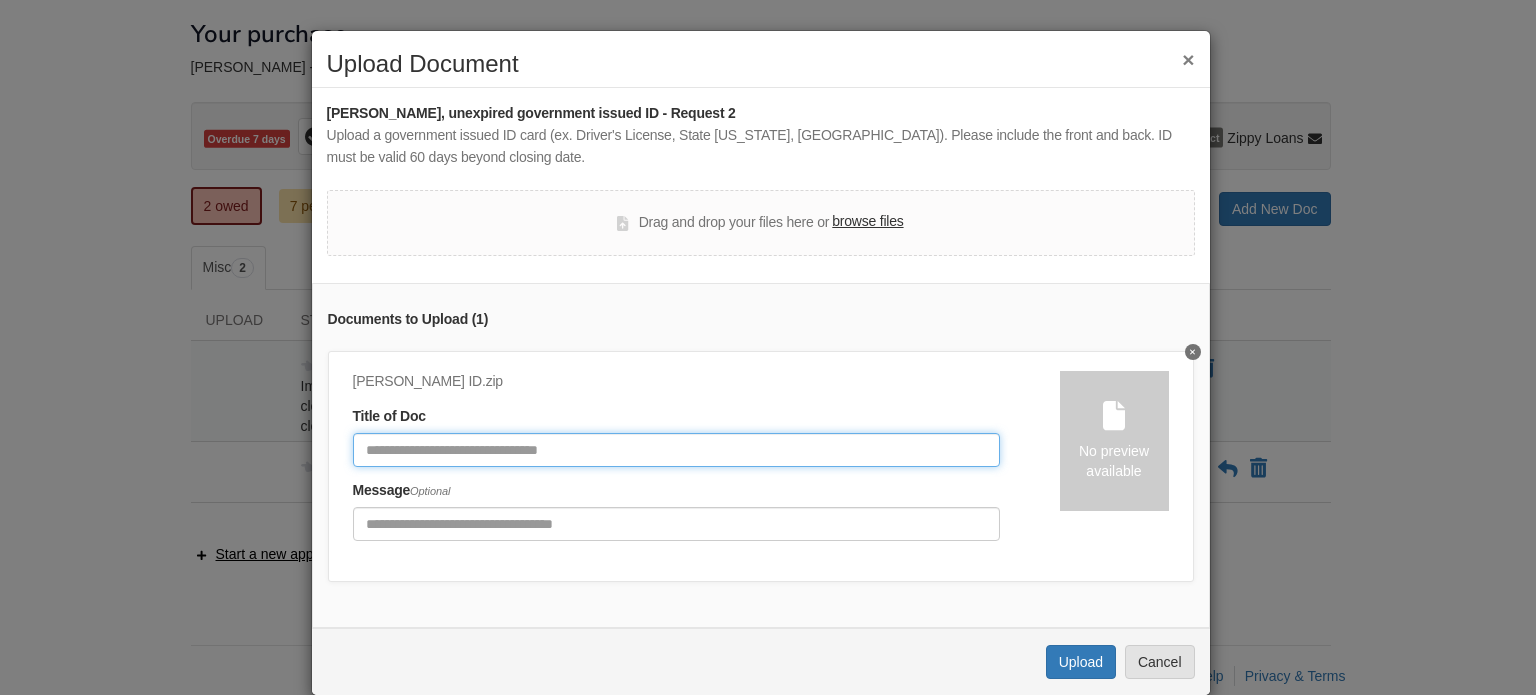 click 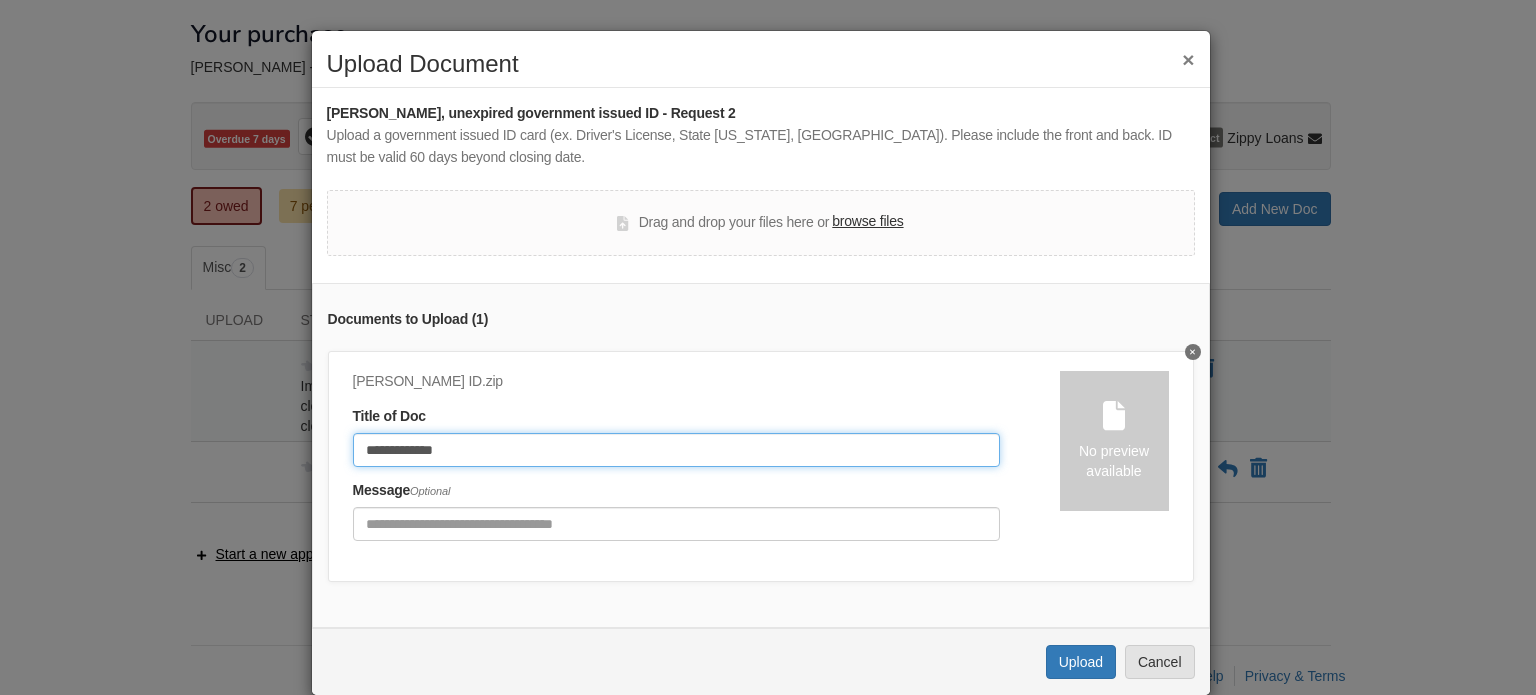 type on "**********" 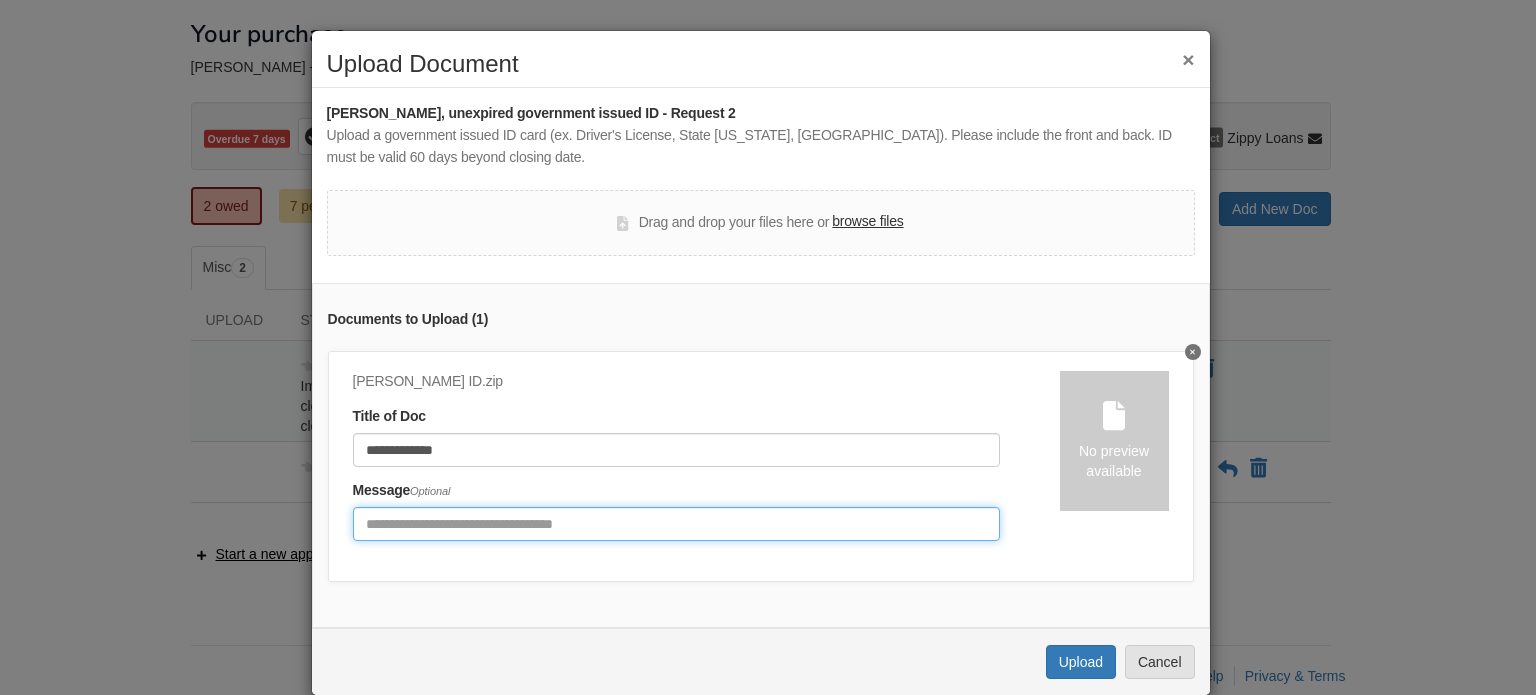 click at bounding box center (676, 524) 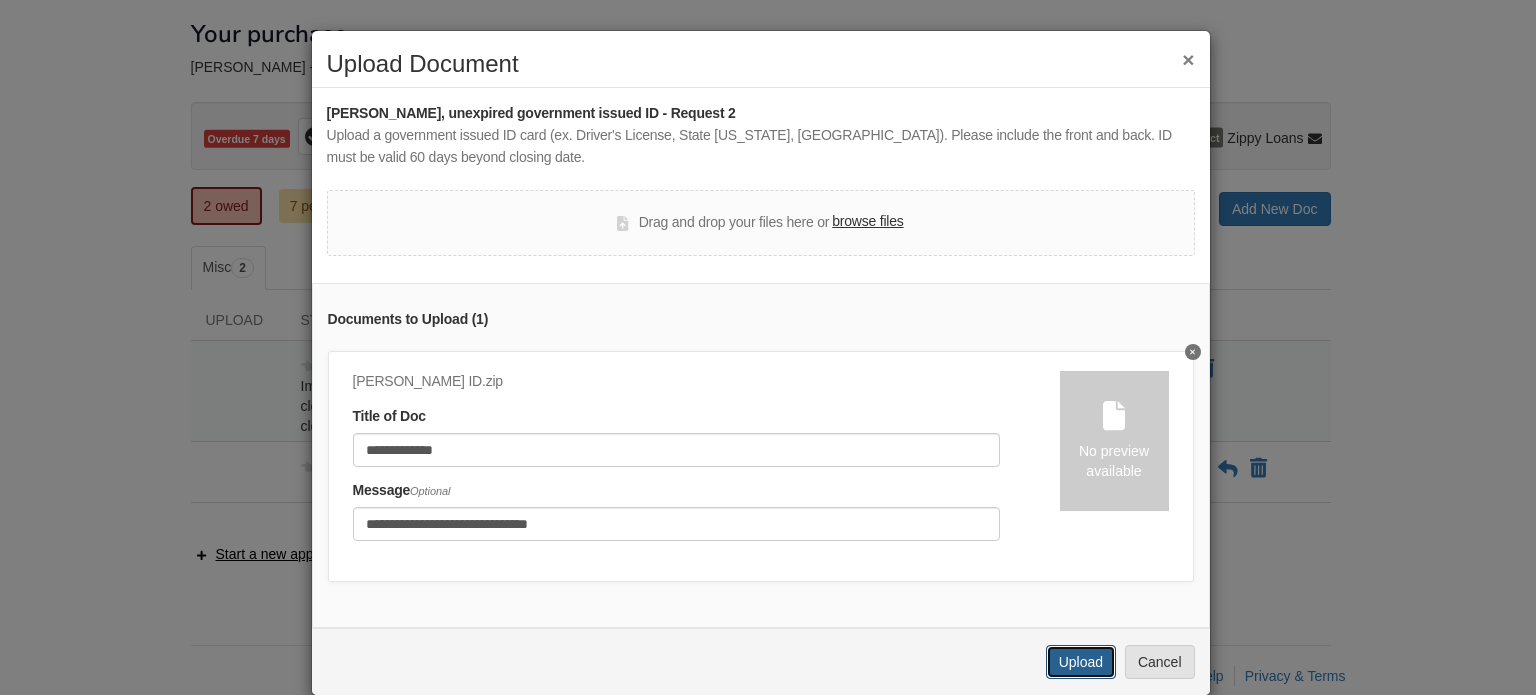 click on "Upload" at bounding box center [1081, 662] 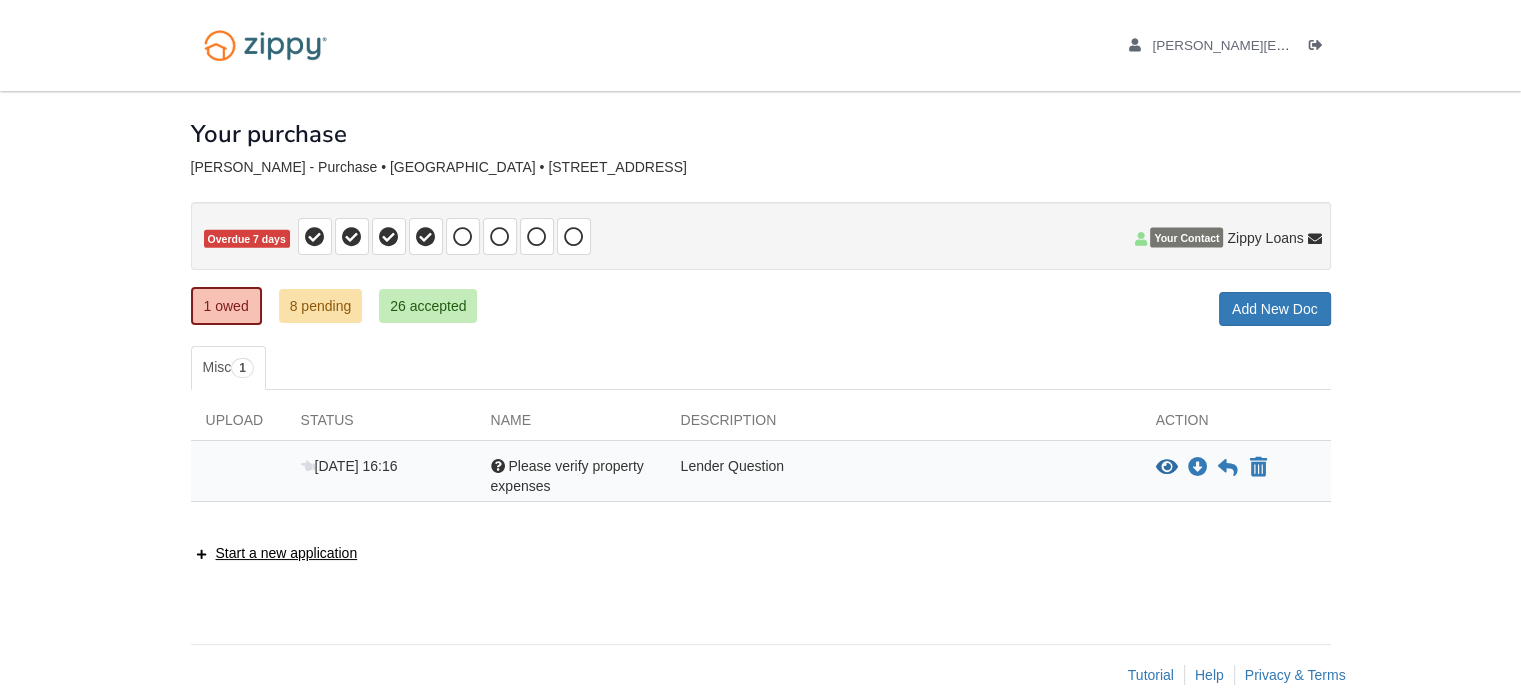 scroll, scrollTop: 26, scrollLeft: 0, axis: vertical 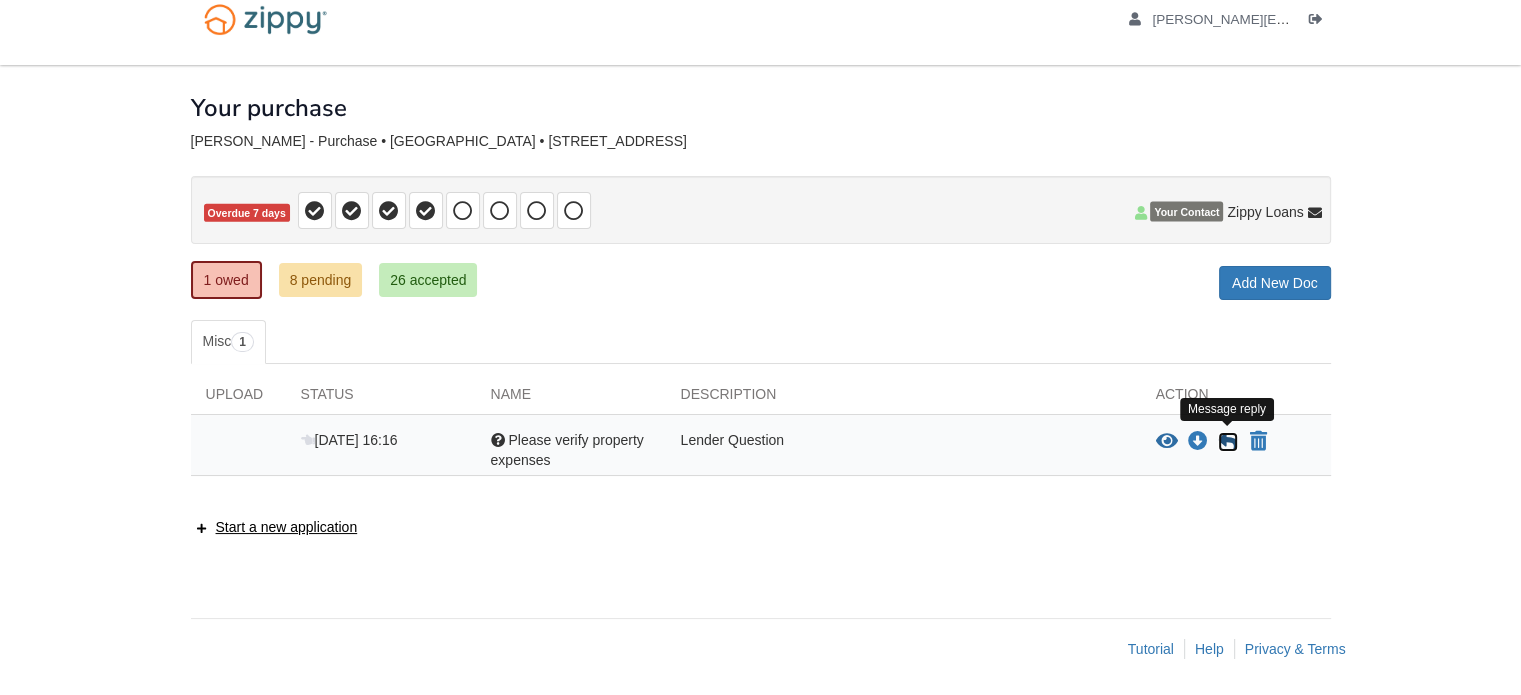 click at bounding box center (1228, 442) 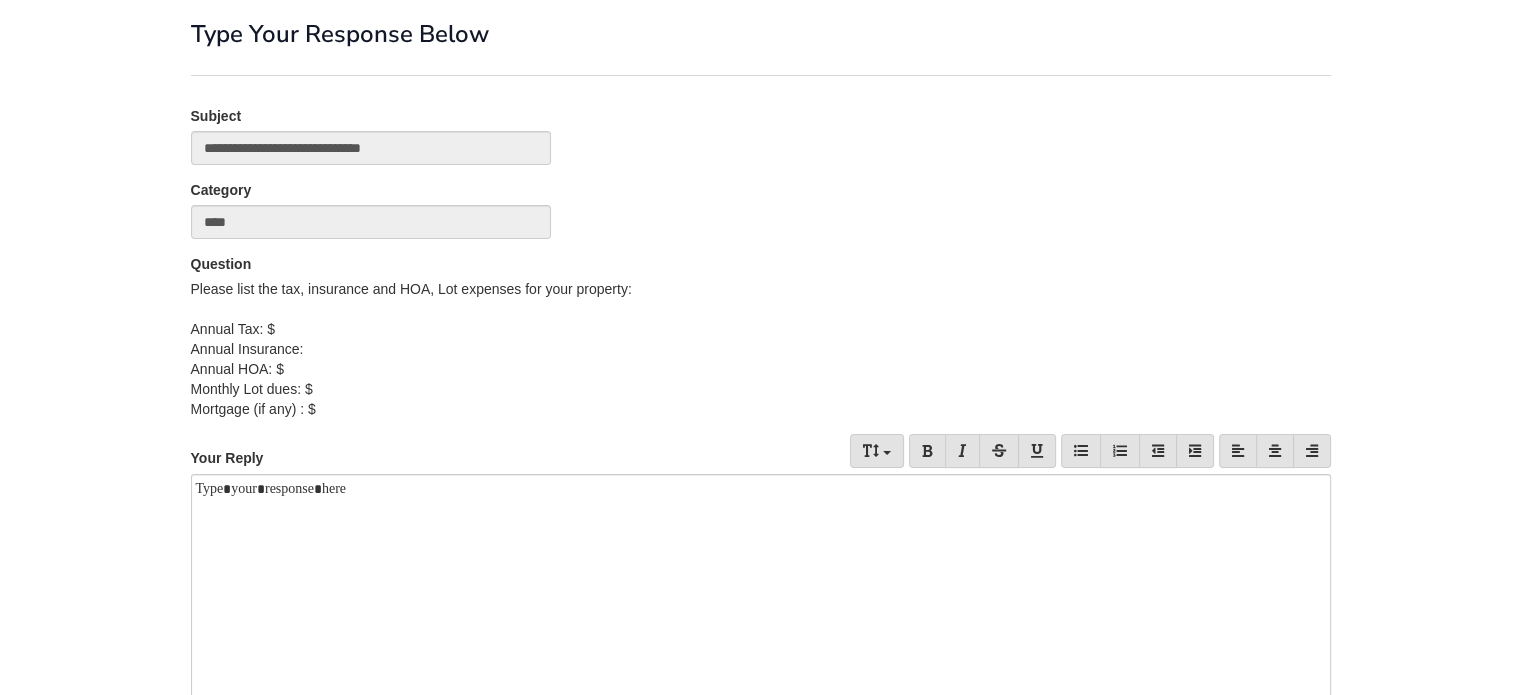 scroll, scrollTop: 200, scrollLeft: 0, axis: vertical 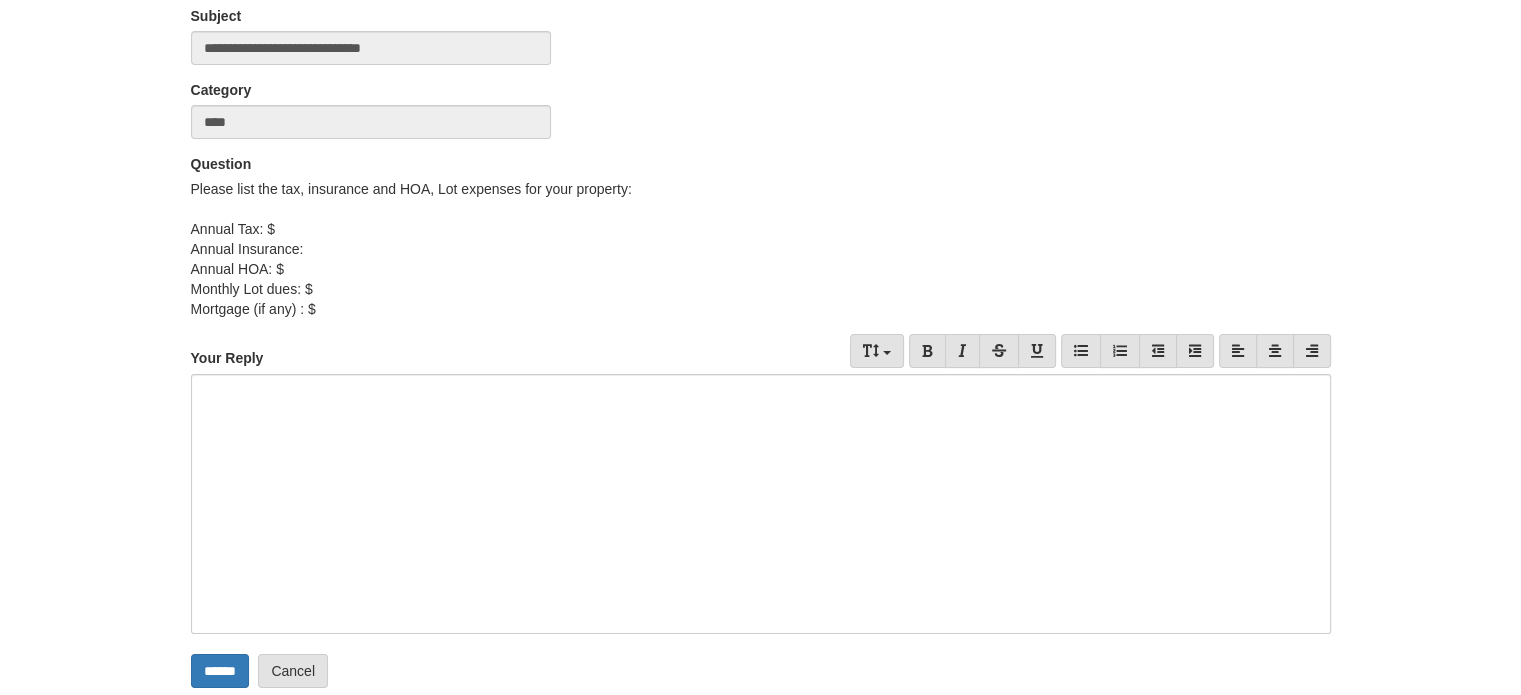 click at bounding box center (761, 504) 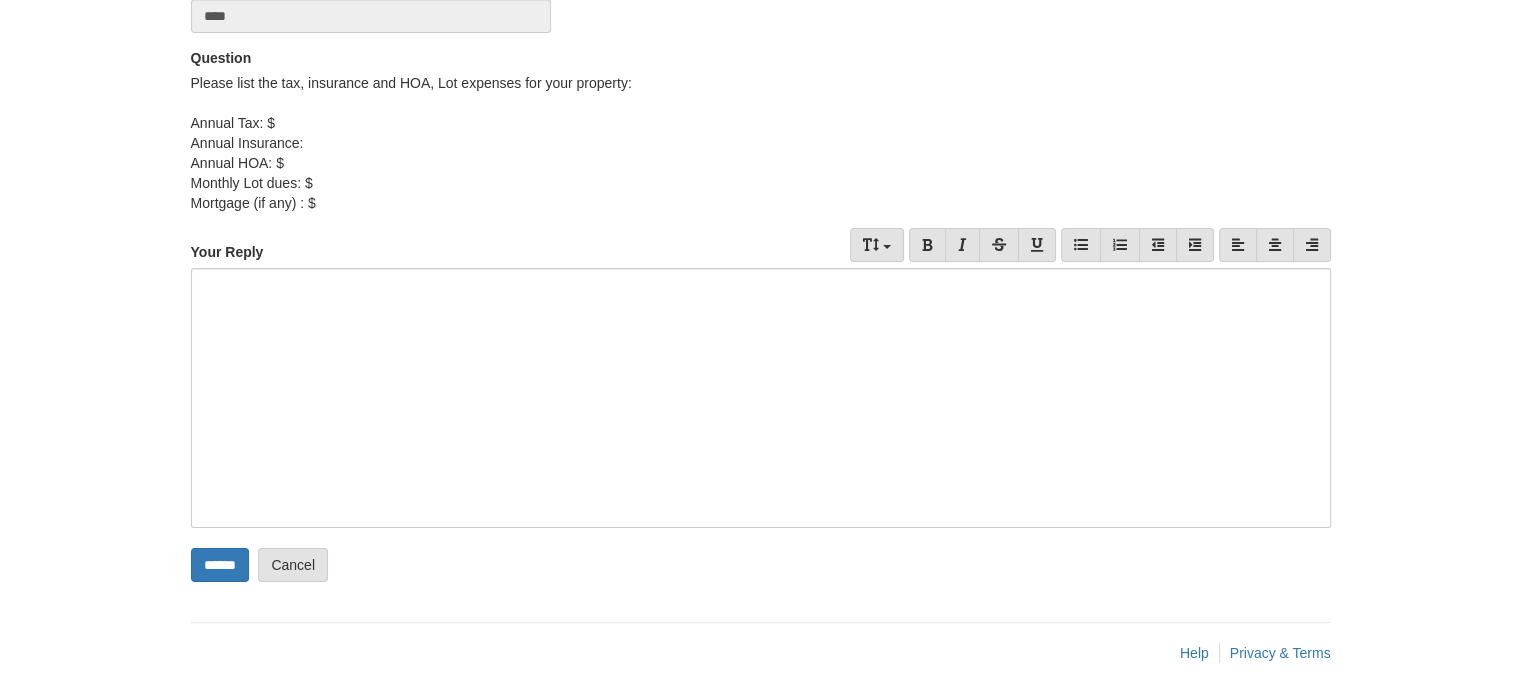 scroll, scrollTop: 312, scrollLeft: 0, axis: vertical 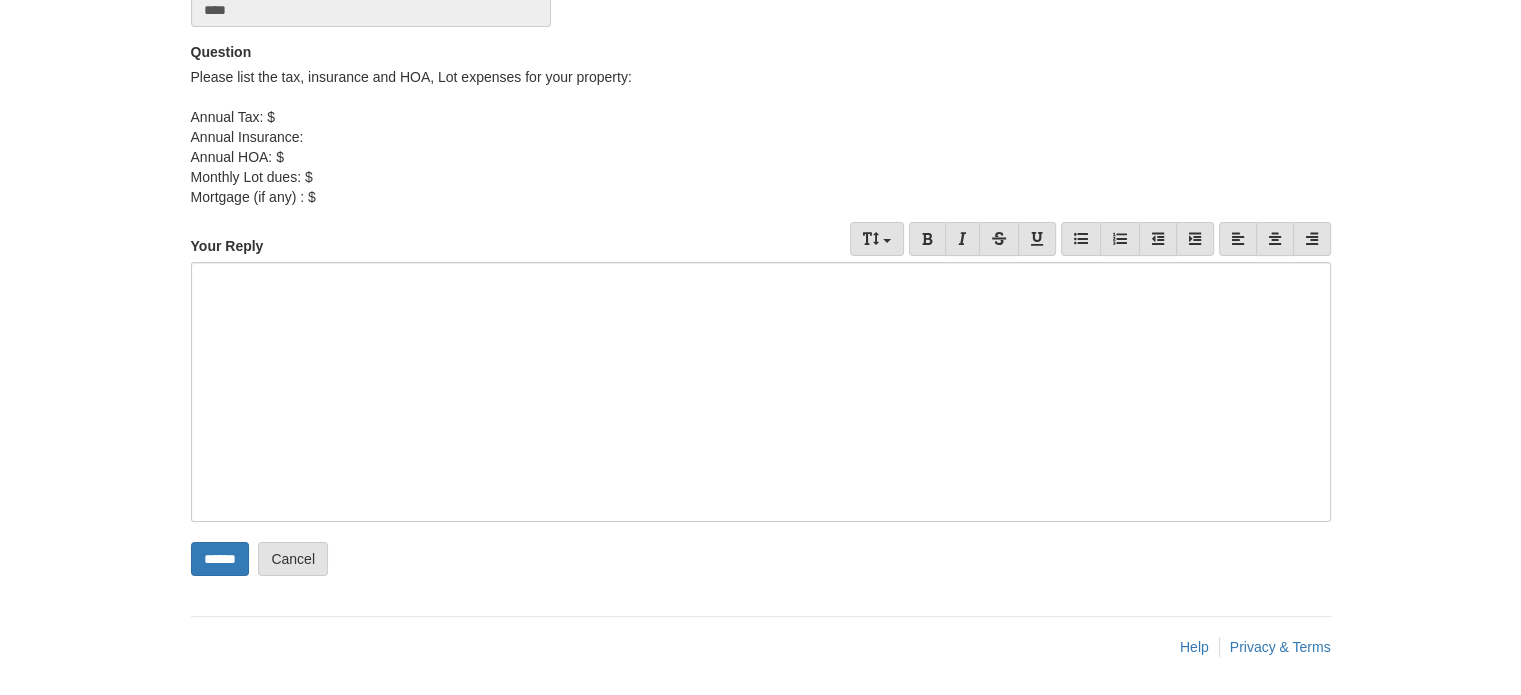 click at bounding box center (761, 392) 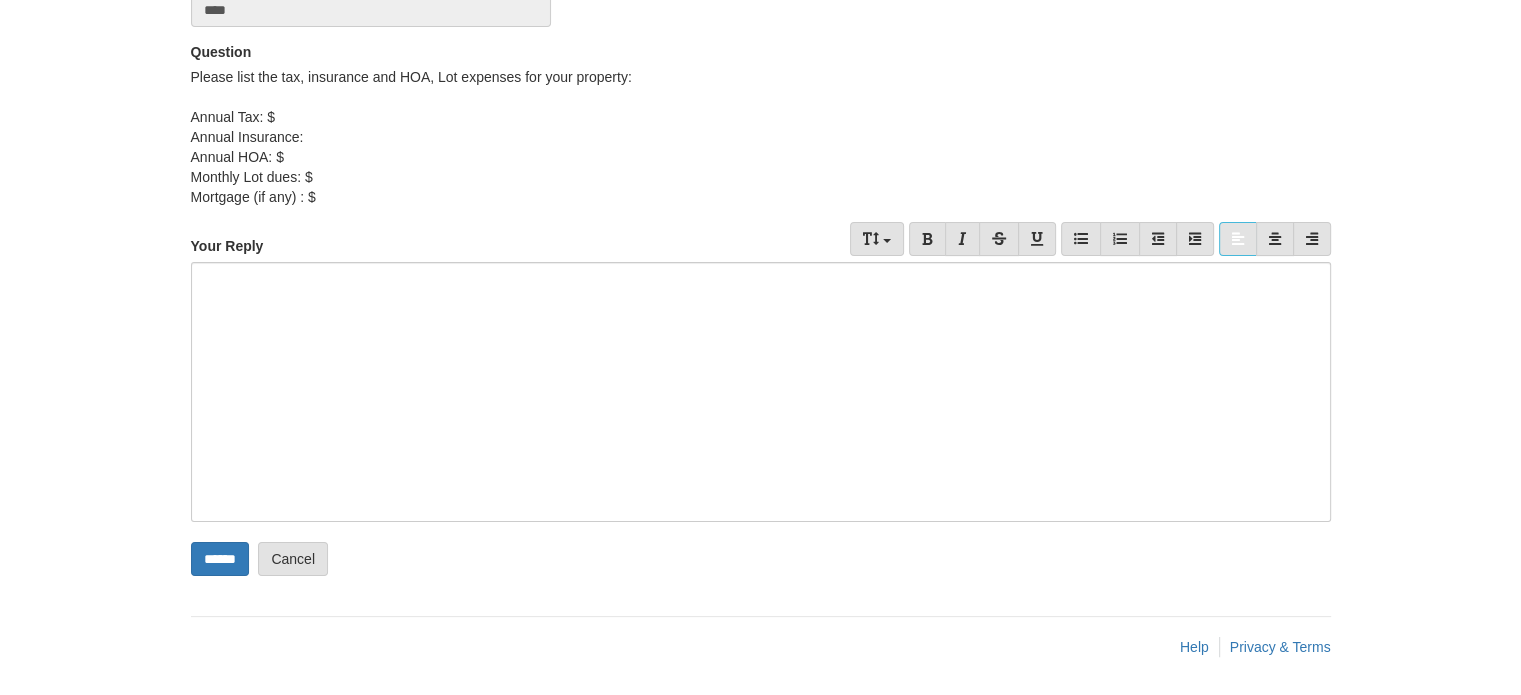 type 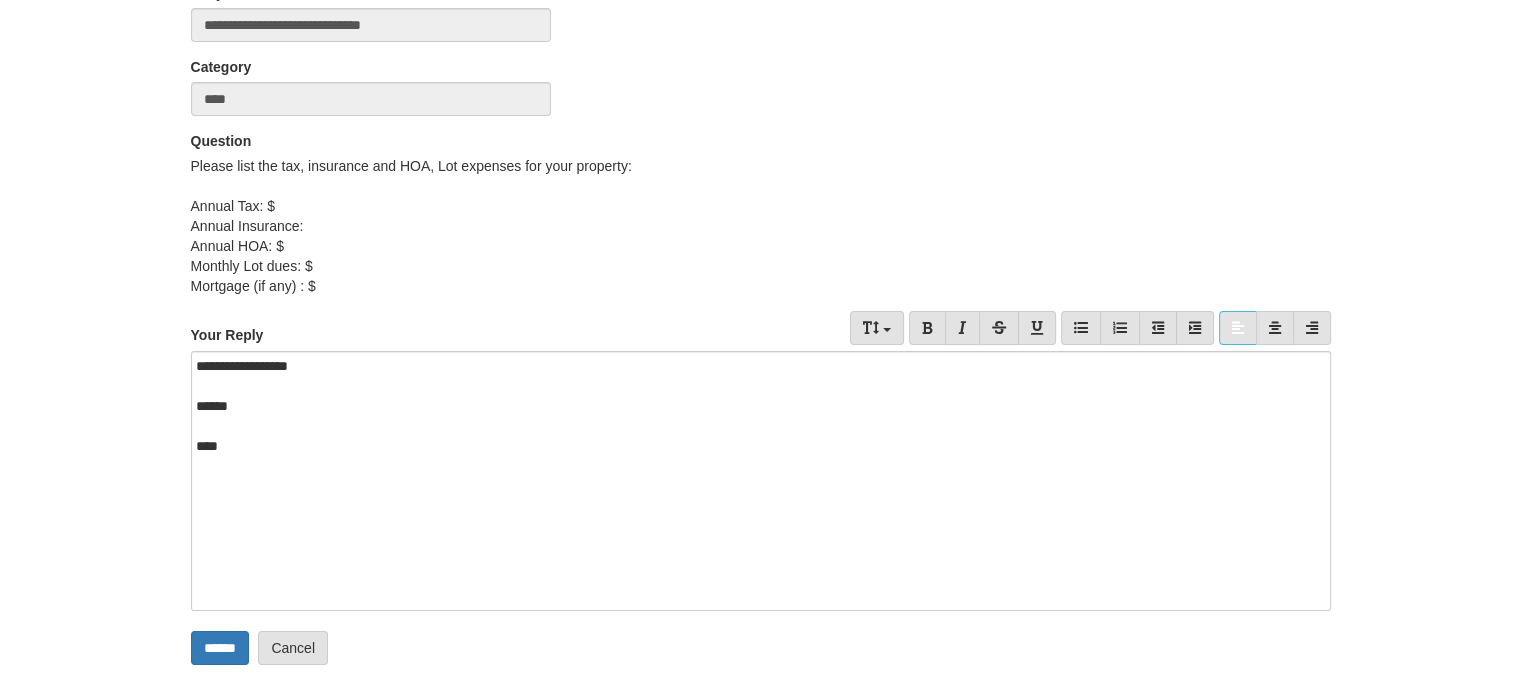 scroll, scrollTop: 312, scrollLeft: 0, axis: vertical 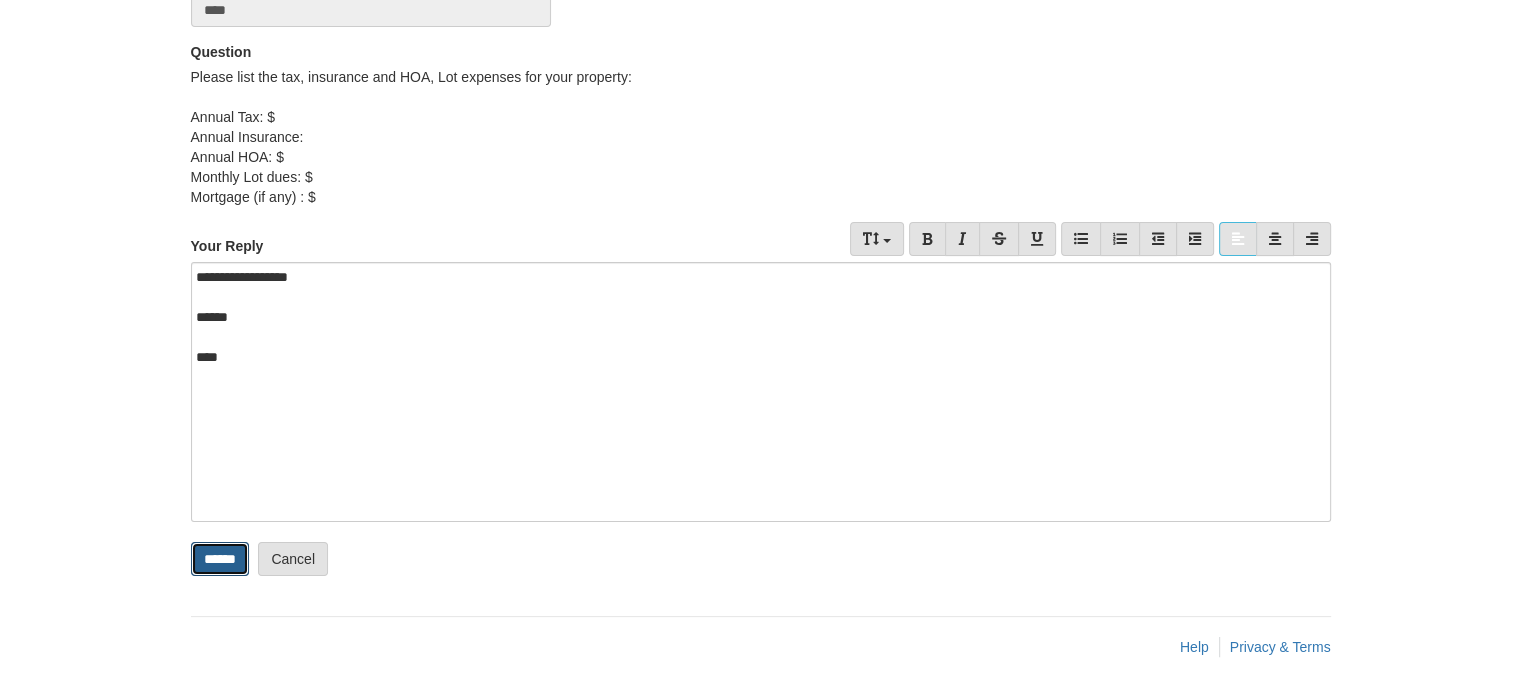 click on "******" at bounding box center [220, 559] 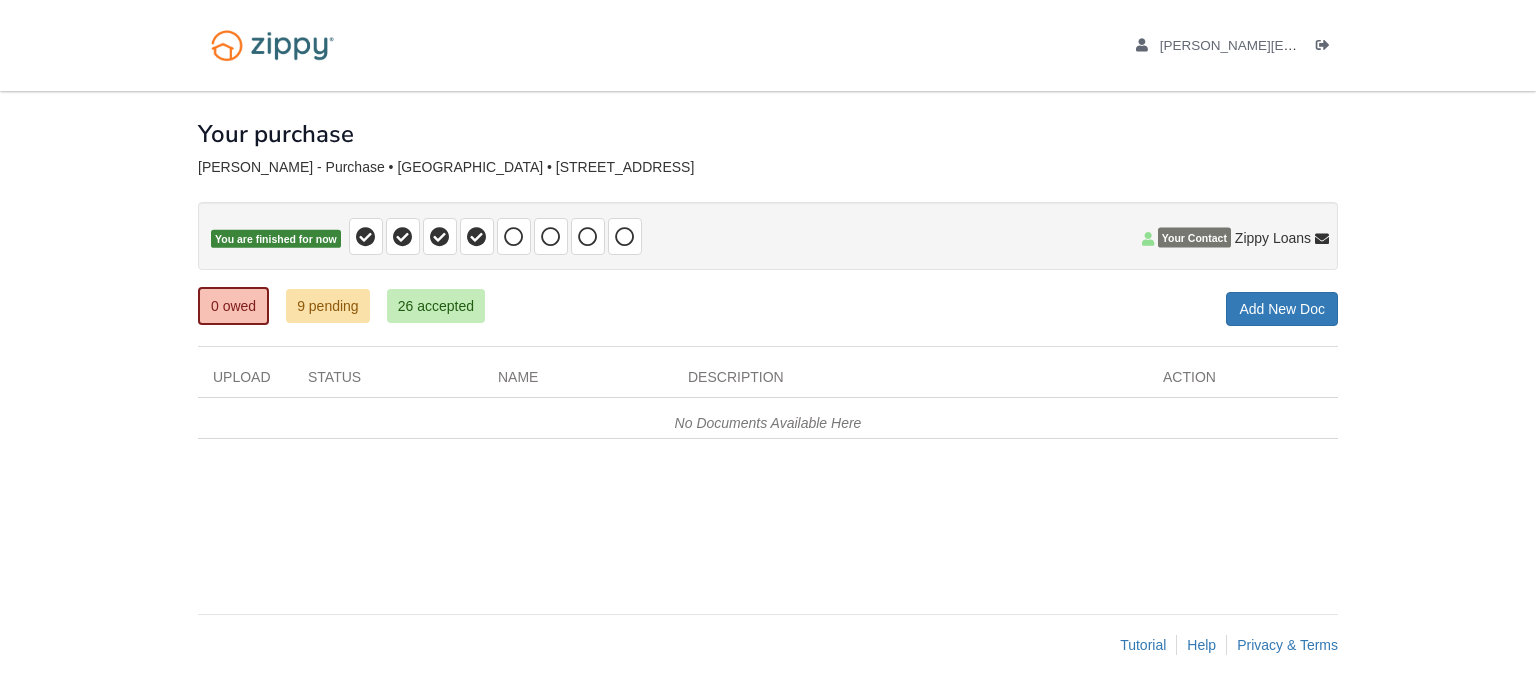 scroll, scrollTop: 0, scrollLeft: 0, axis: both 